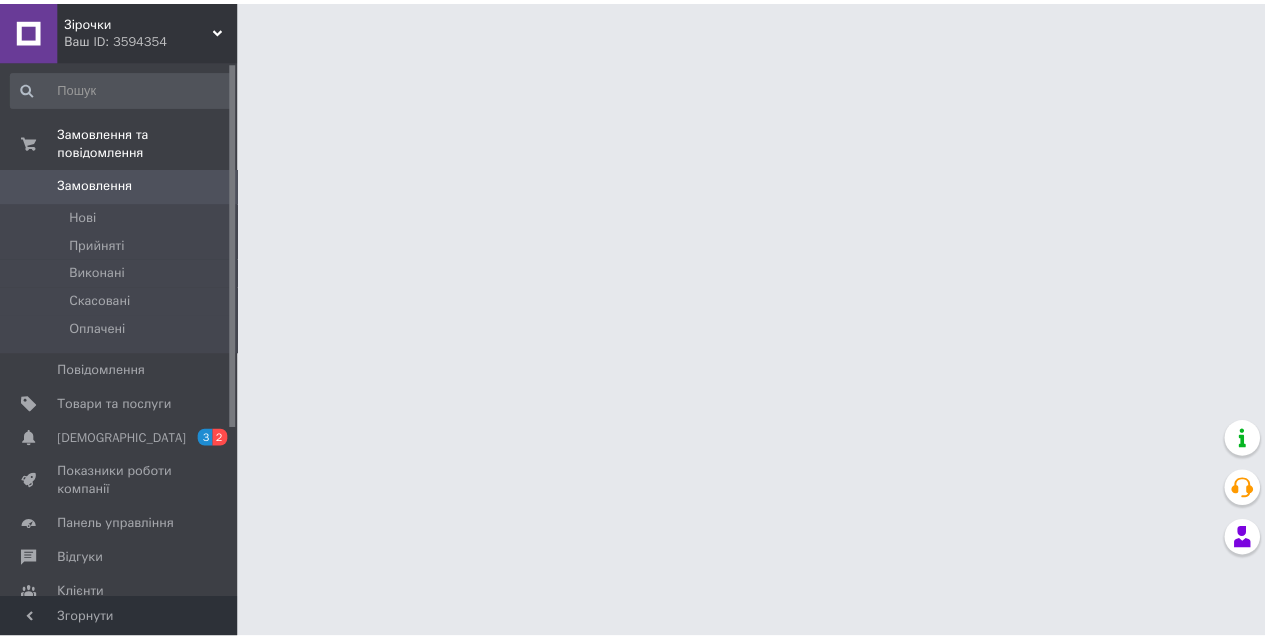 scroll, scrollTop: 0, scrollLeft: 0, axis: both 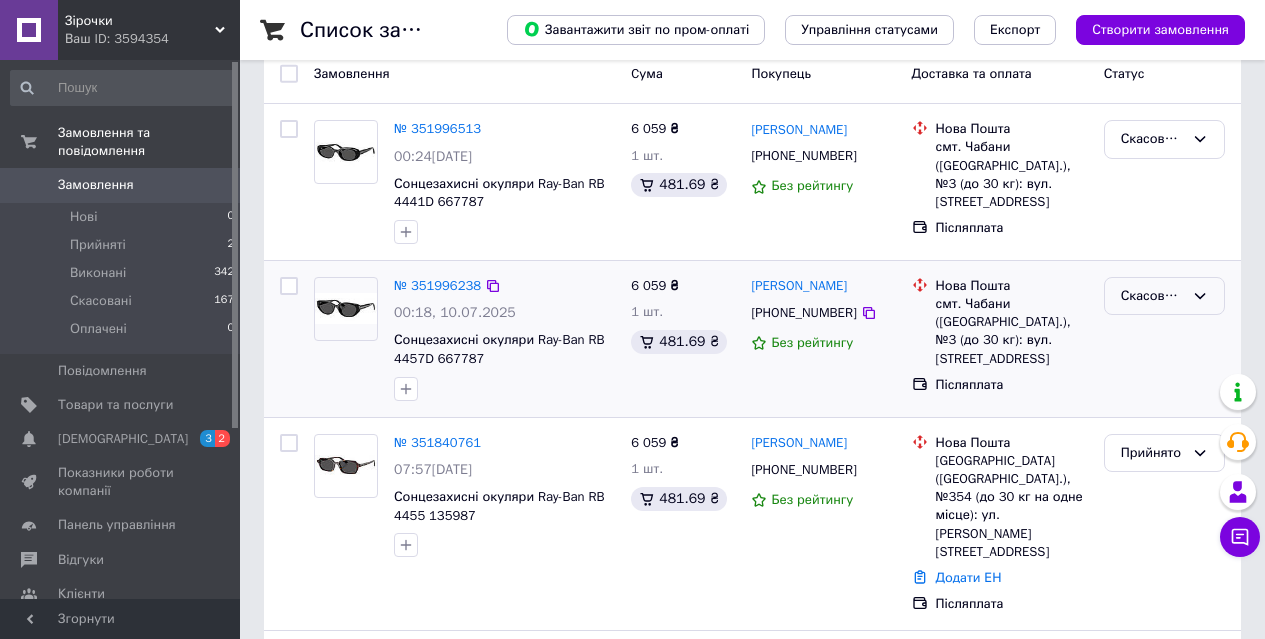 click 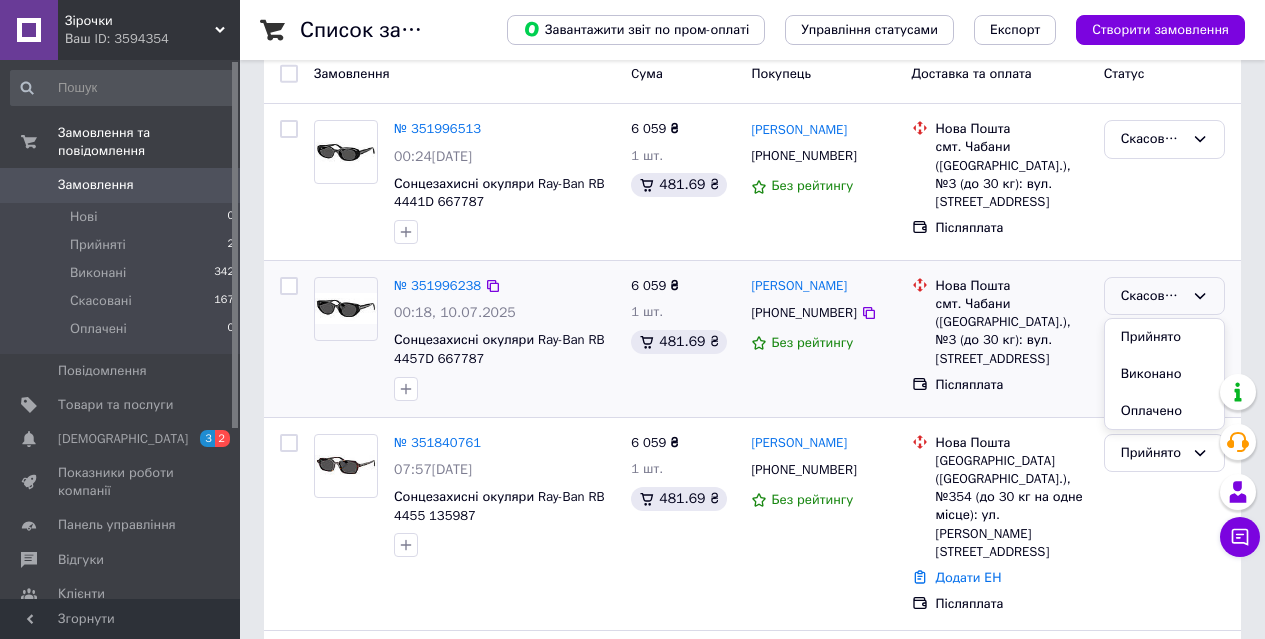 click 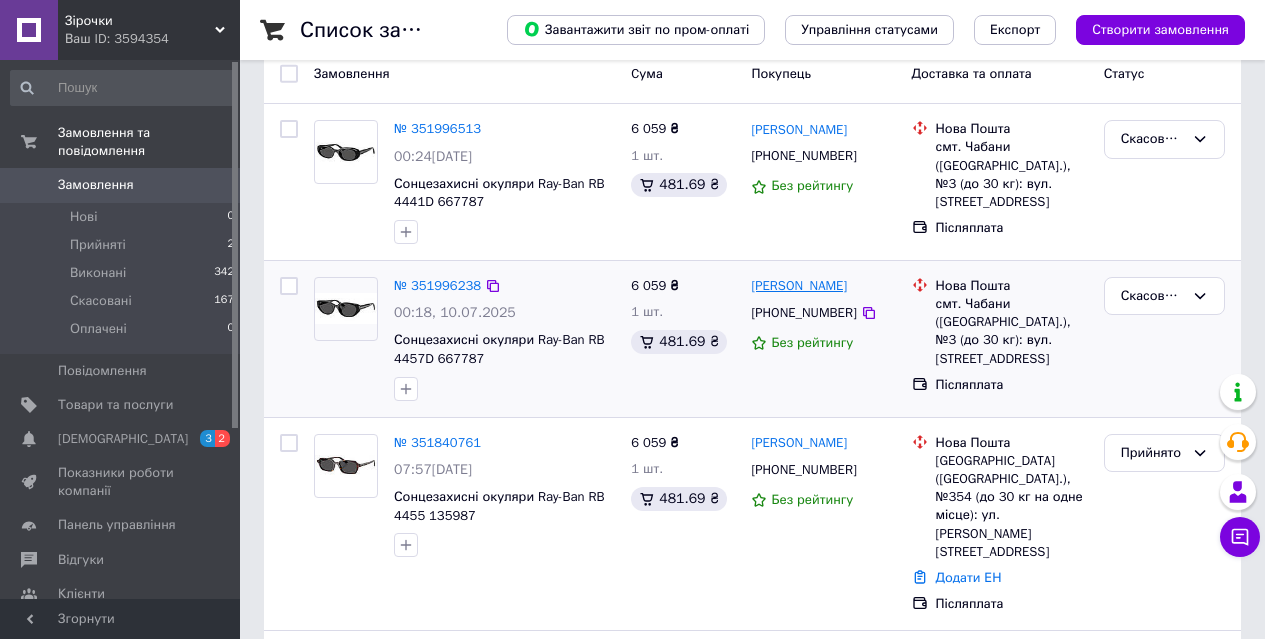click on "[PERSON_NAME]" at bounding box center (799, 286) 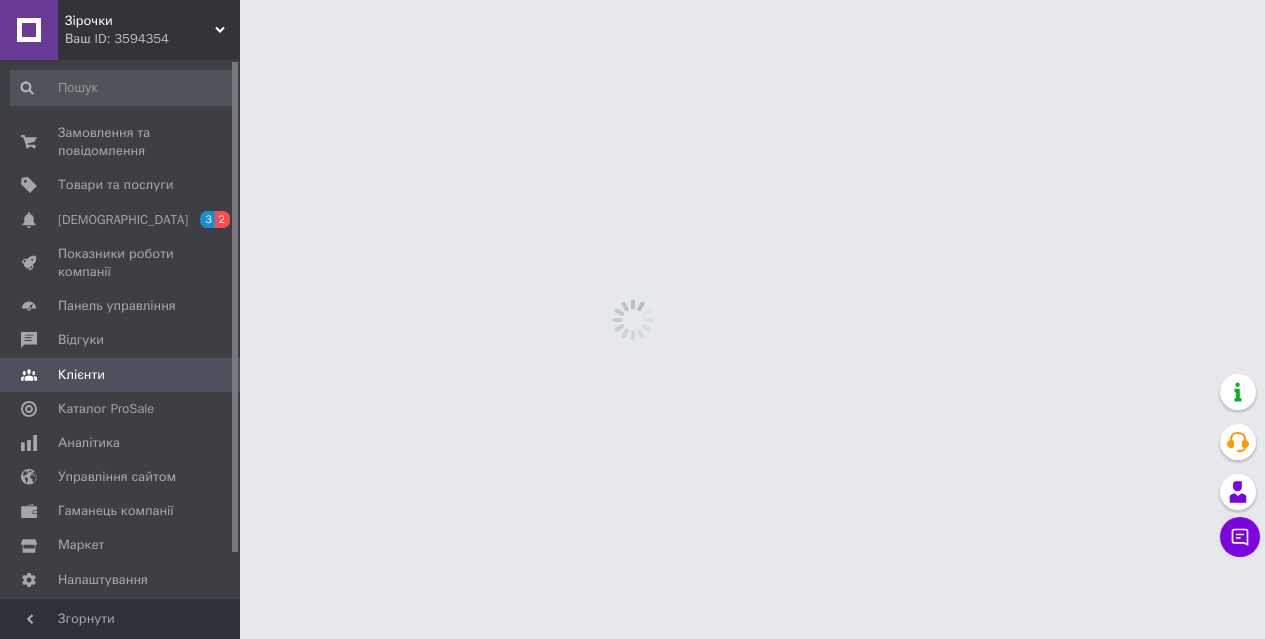 scroll, scrollTop: 0, scrollLeft: 0, axis: both 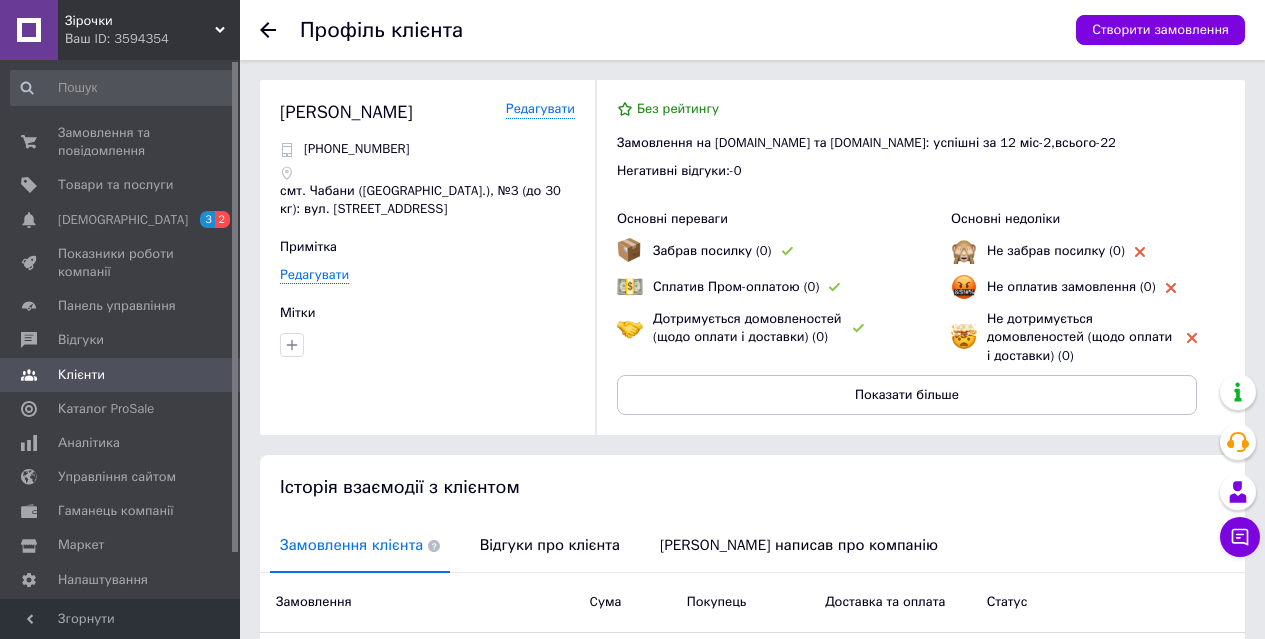click 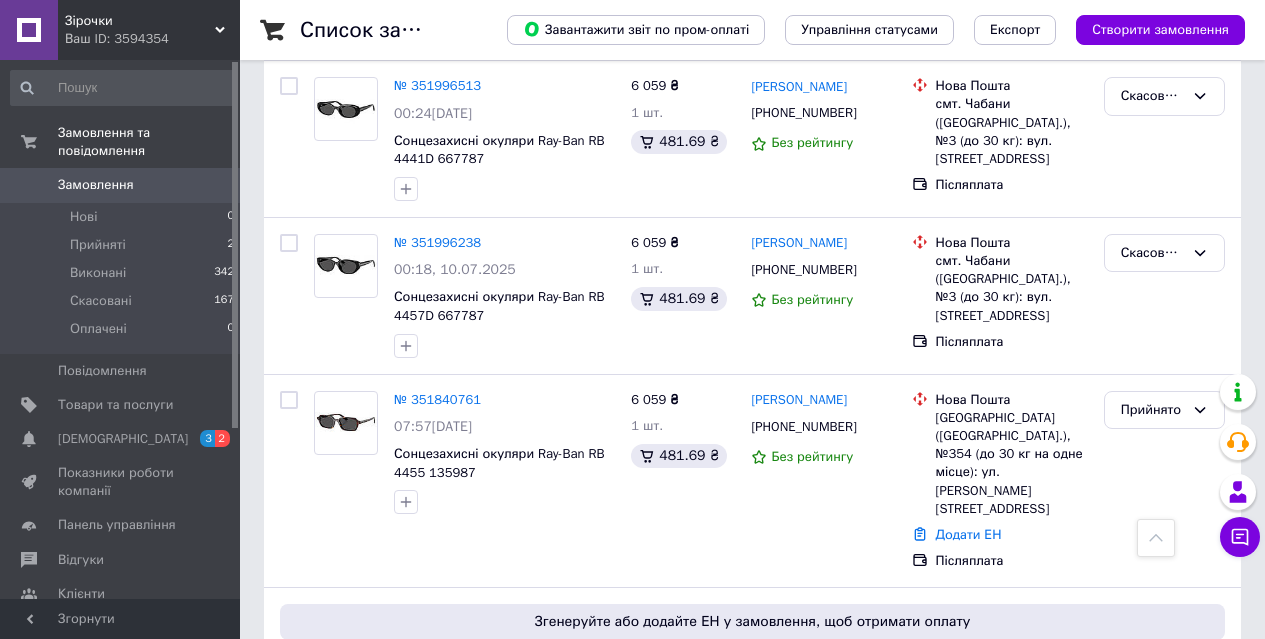 scroll, scrollTop: 341, scrollLeft: 0, axis: vertical 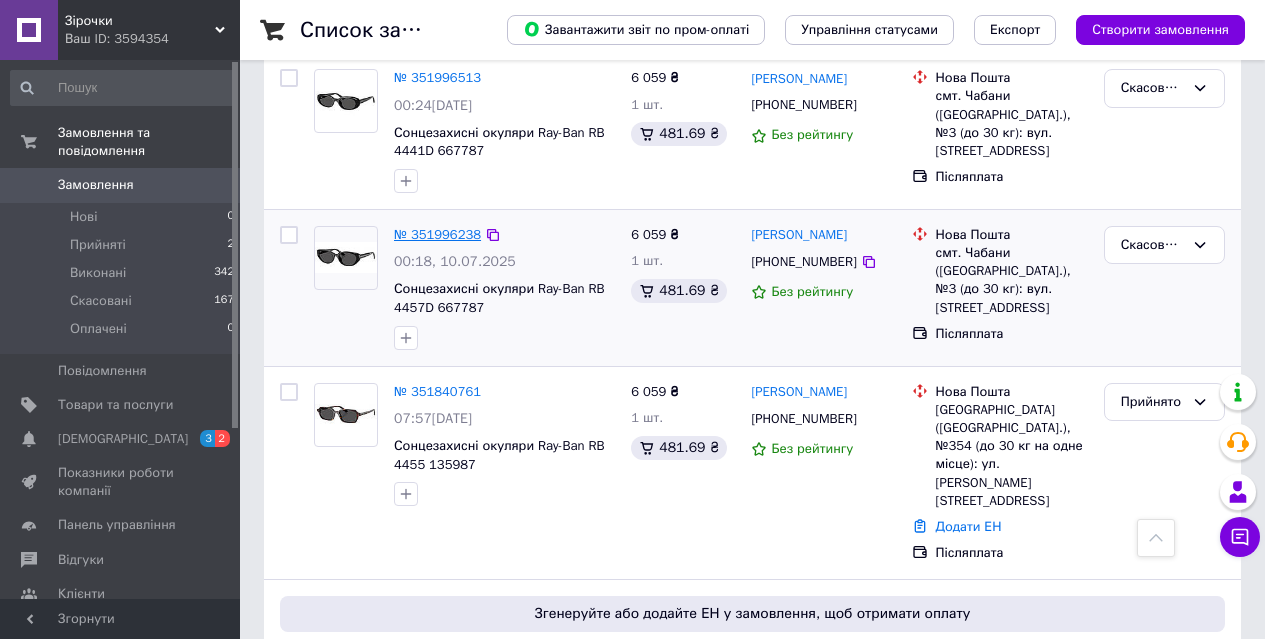 click on "№ 351996238" at bounding box center [437, 234] 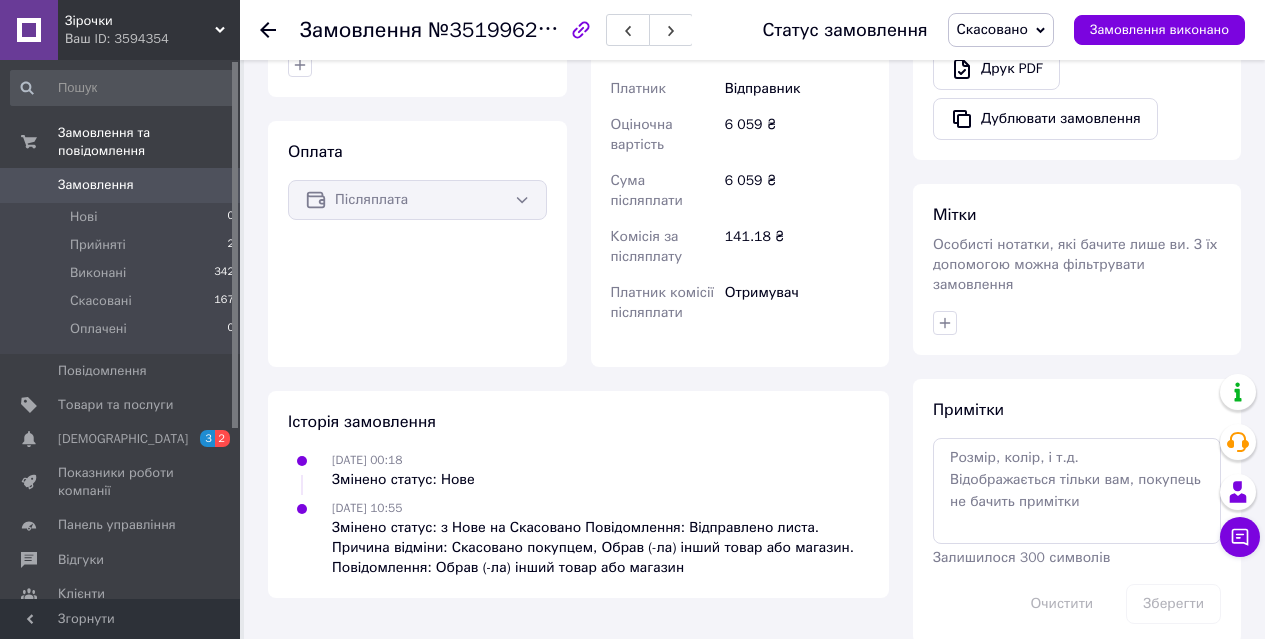 scroll, scrollTop: 817, scrollLeft: 0, axis: vertical 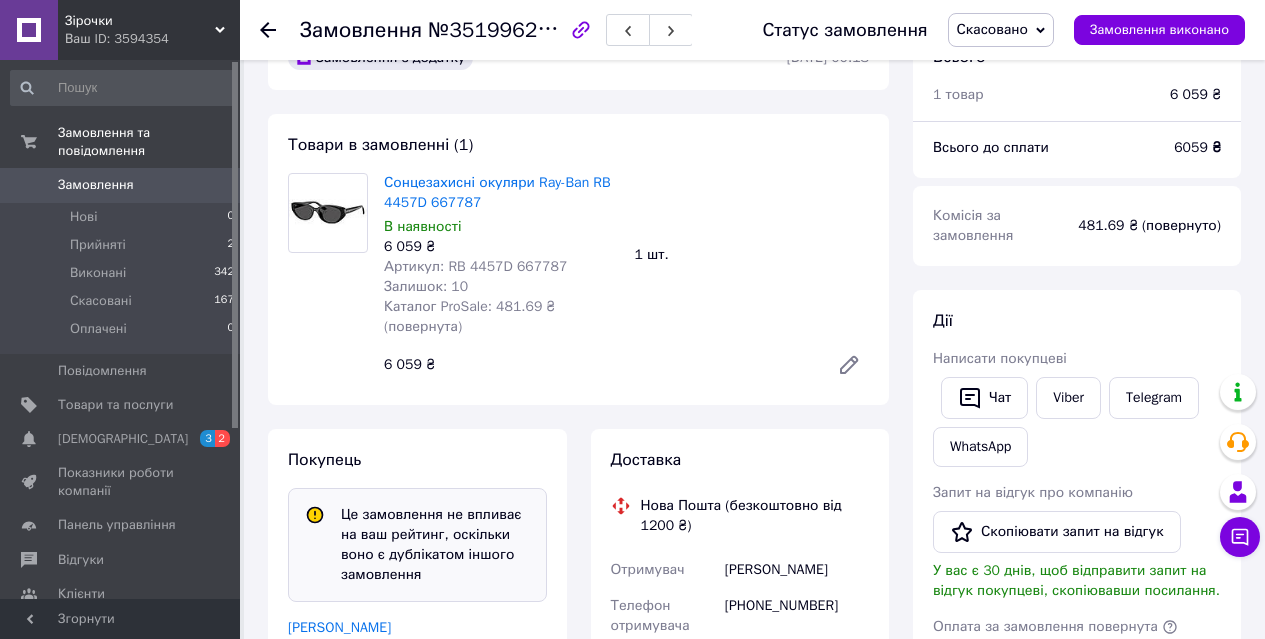click 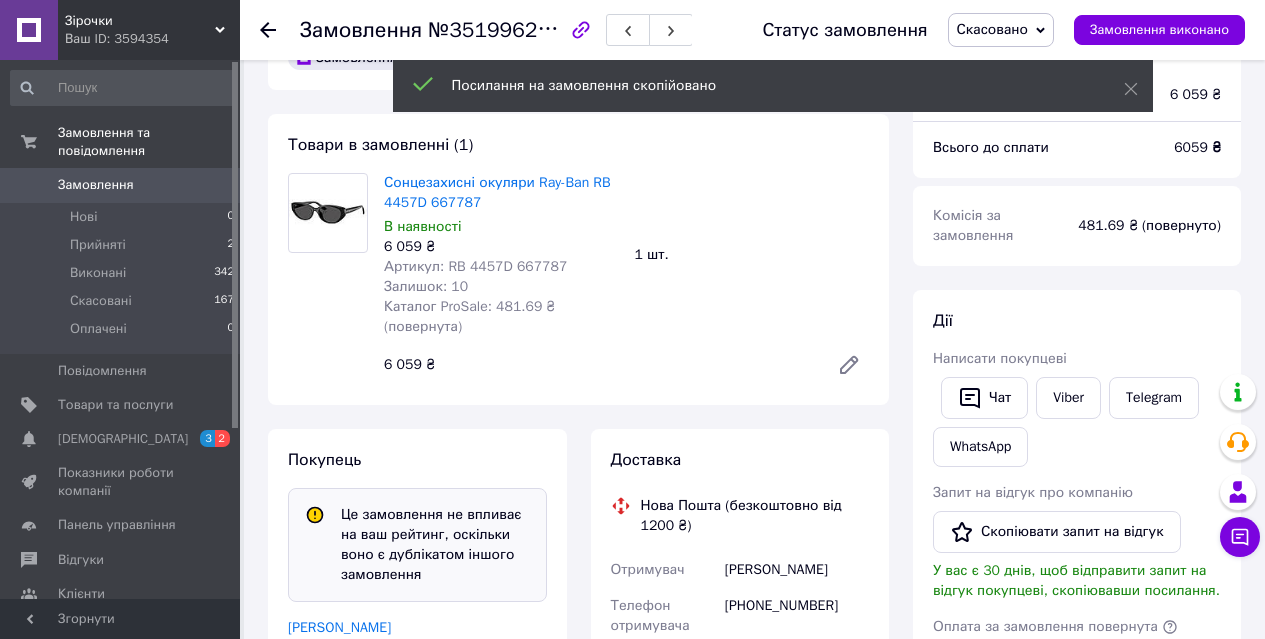 click 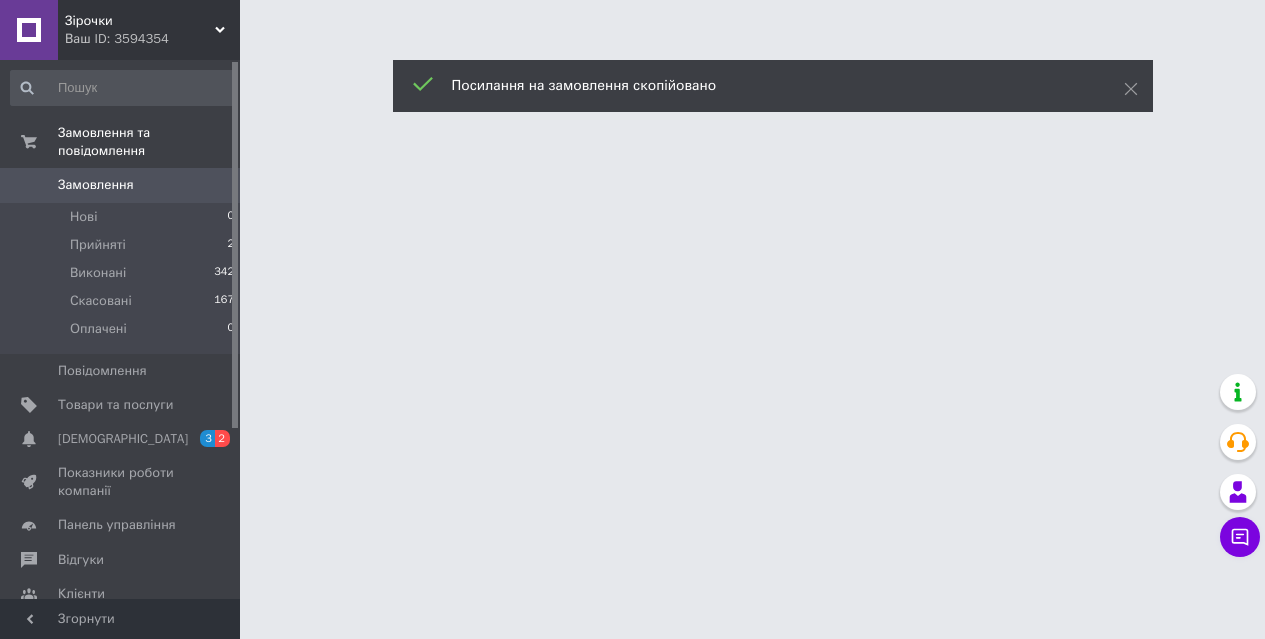 scroll, scrollTop: 0, scrollLeft: 0, axis: both 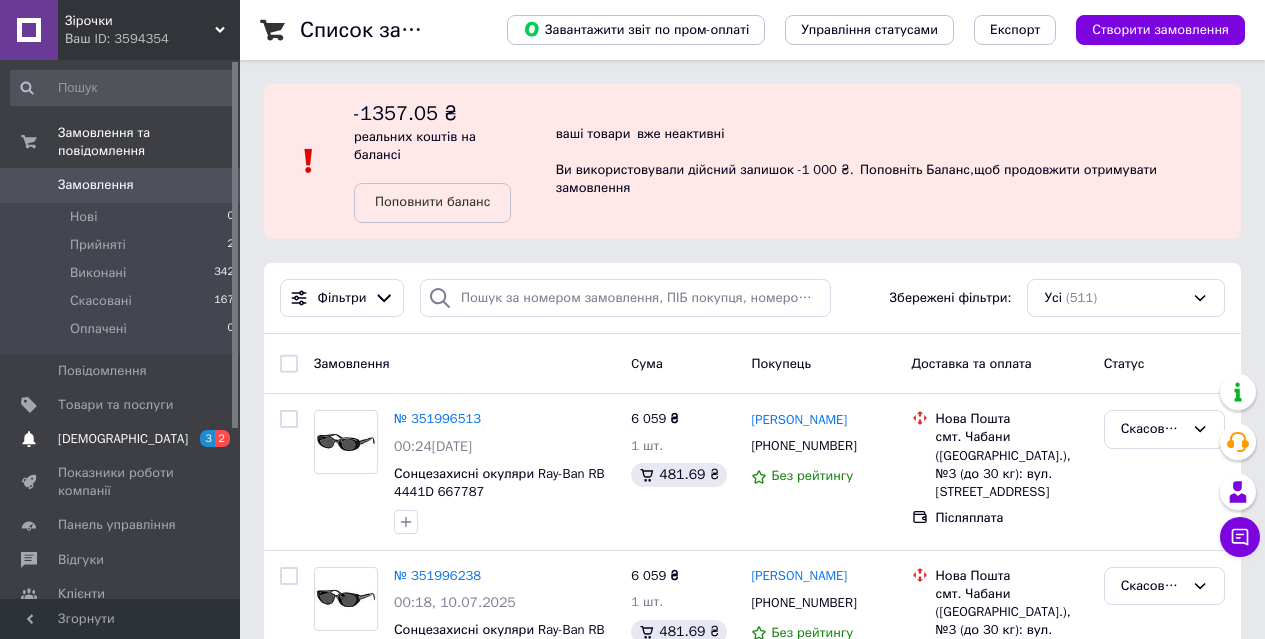 click on "[DEMOGRAPHIC_DATA]" at bounding box center [123, 439] 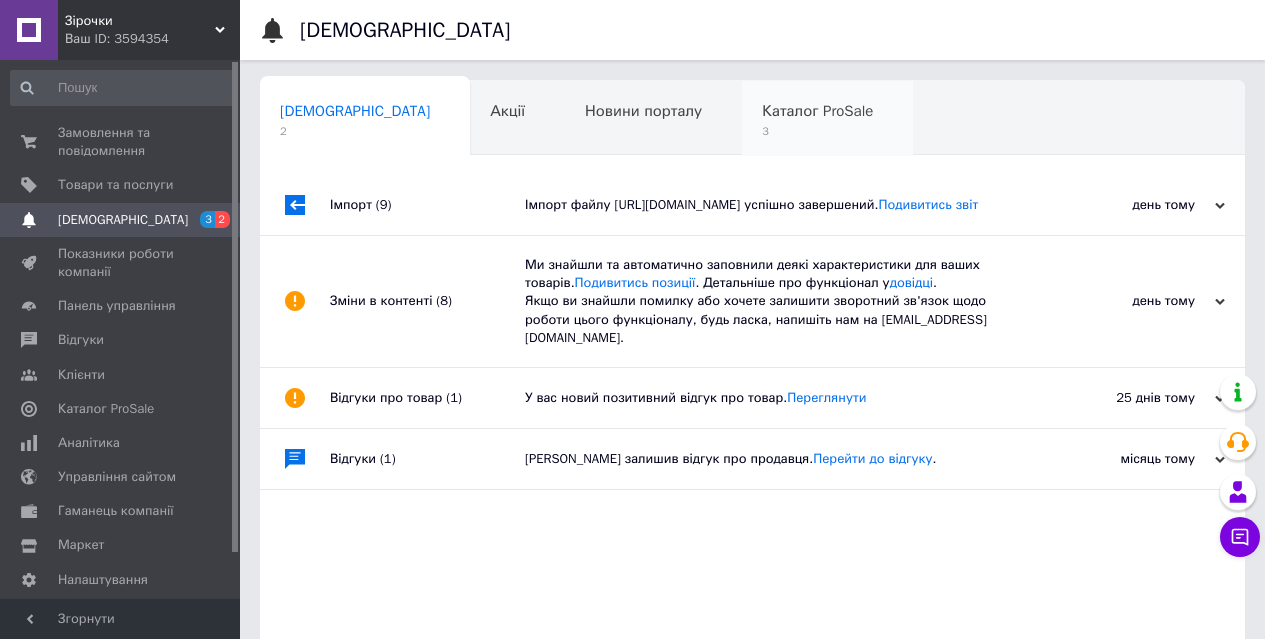 click on "Каталог ProSale 3" at bounding box center [827, 119] 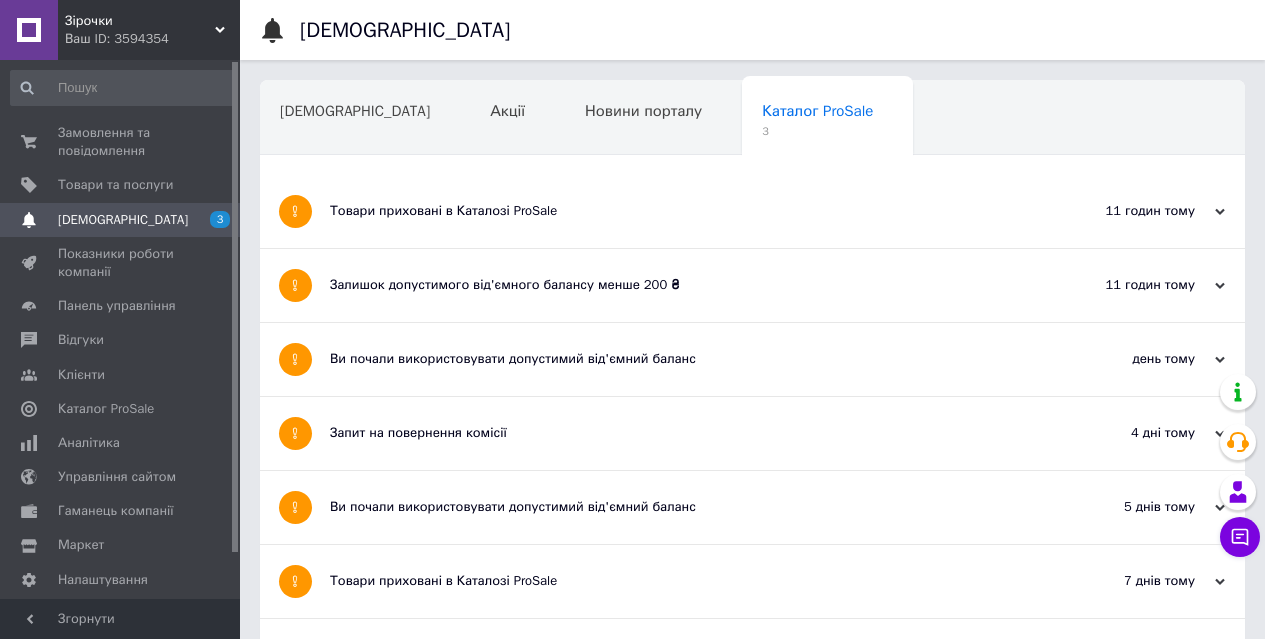 click on "Ви почали використовувати допустимий від'ємний баланс" at bounding box center (677, 359) 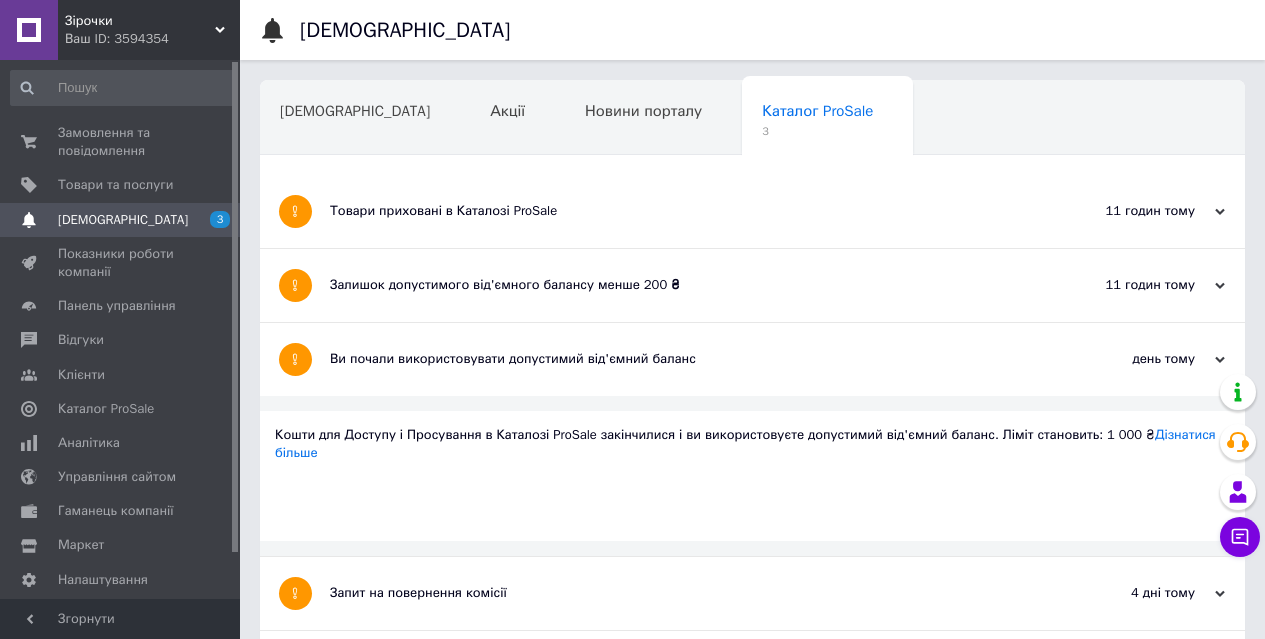 click on "Залишок допустимого від'ємного балансу менше 200 ₴" at bounding box center (677, 285) 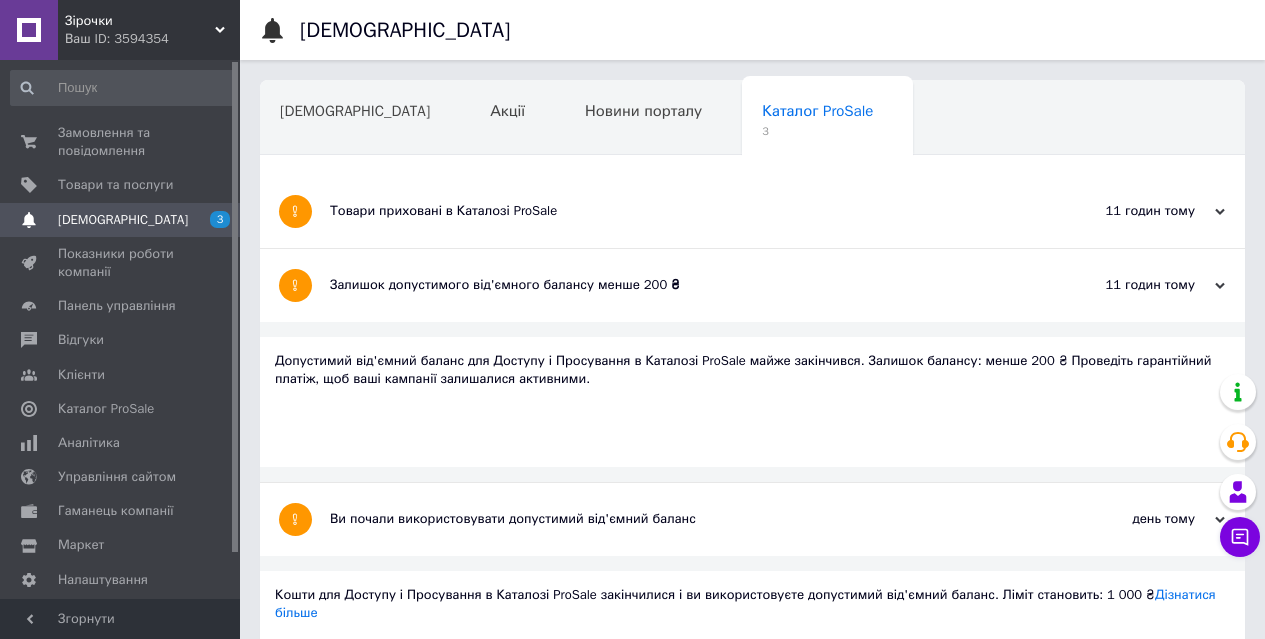 click on "Товари приховані в Каталозі ProSale" at bounding box center [677, 211] 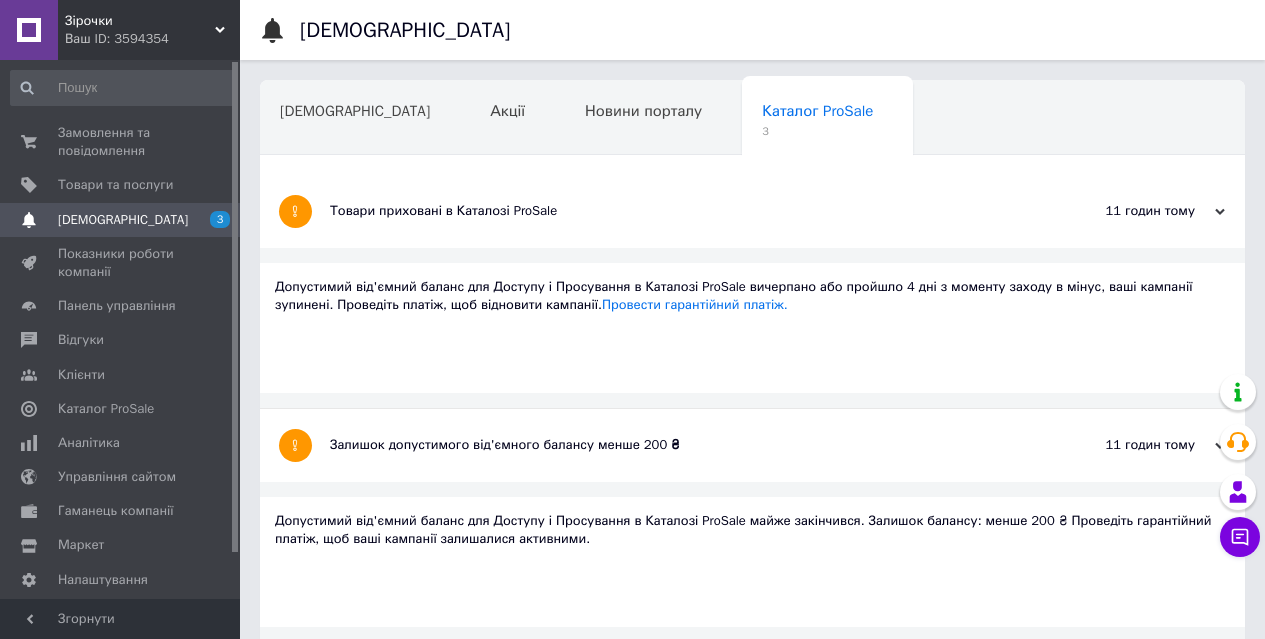 click on "Товари приховані в Каталозі ProSale" at bounding box center [677, 211] 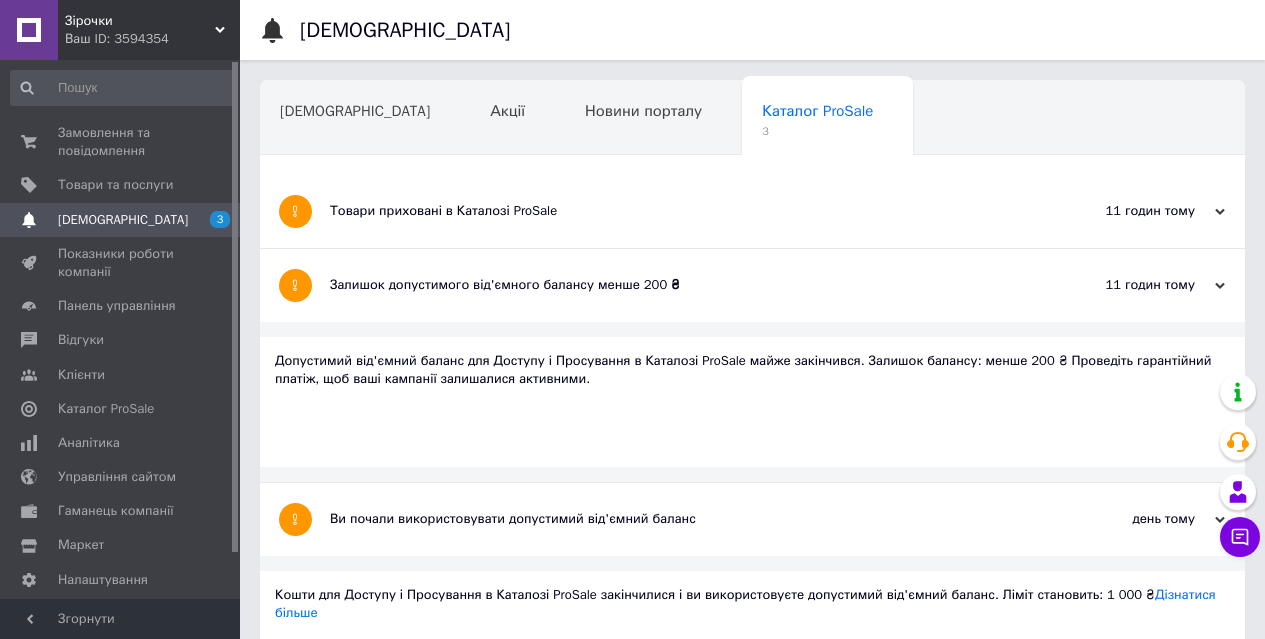 click on "Товари приховані в Каталозі ProSale" at bounding box center [677, 211] 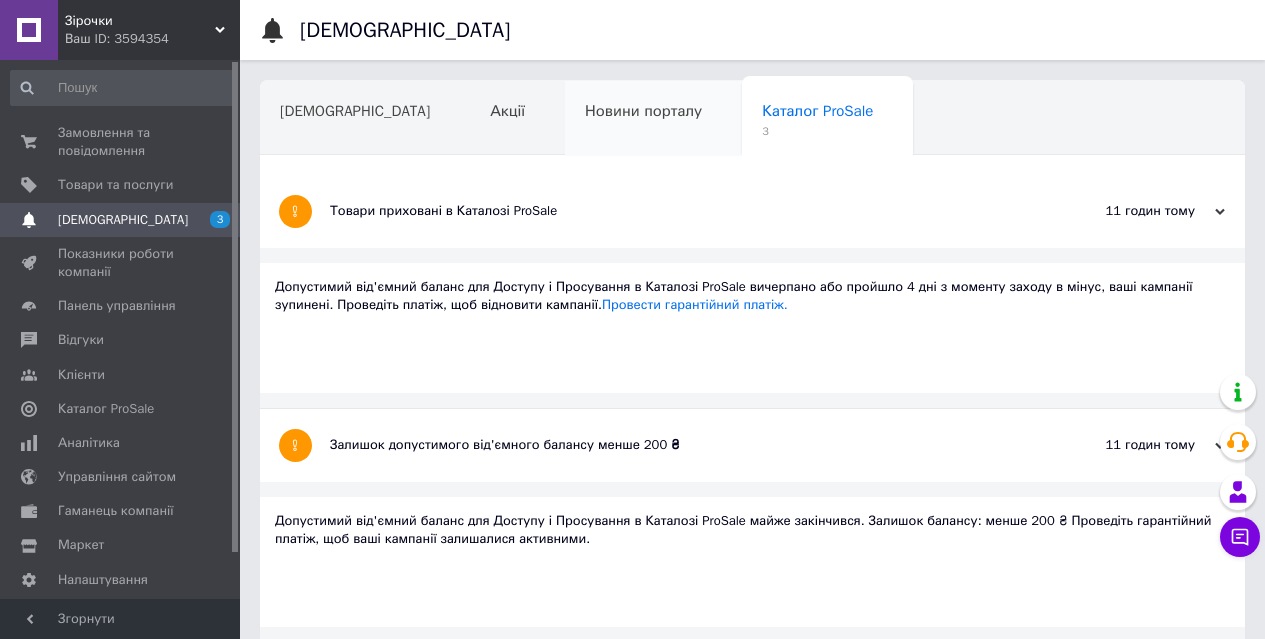 click on "Новини порталу" at bounding box center [643, 111] 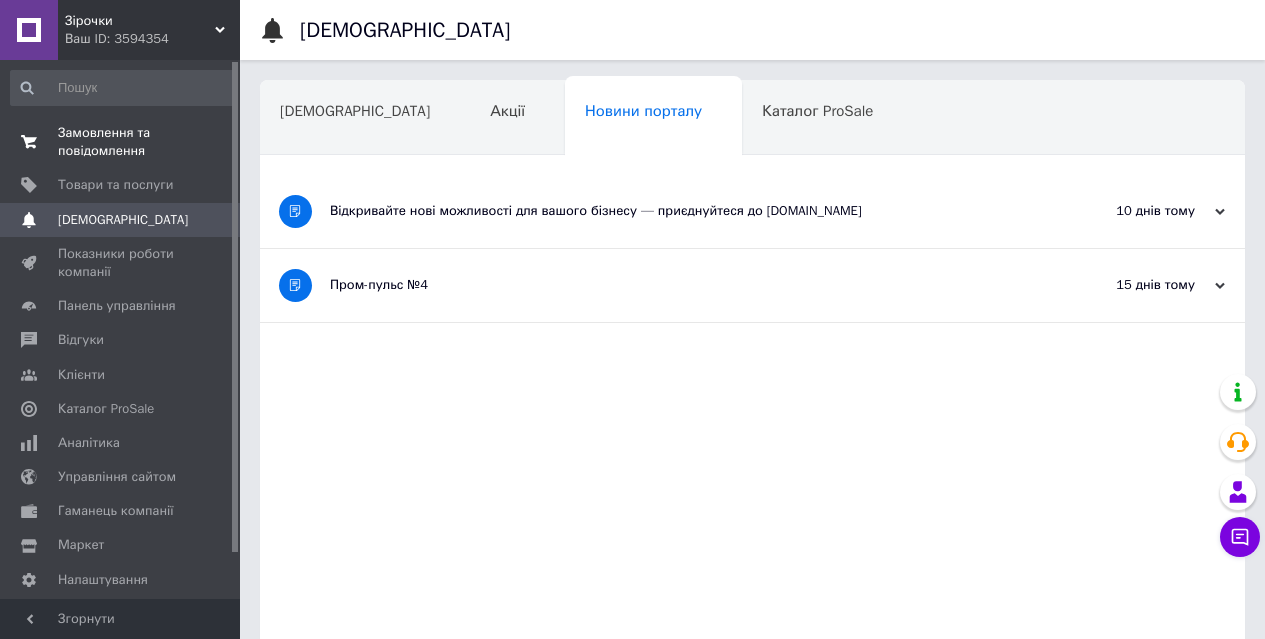 click on "Замовлення та повідомлення" at bounding box center [121, 142] 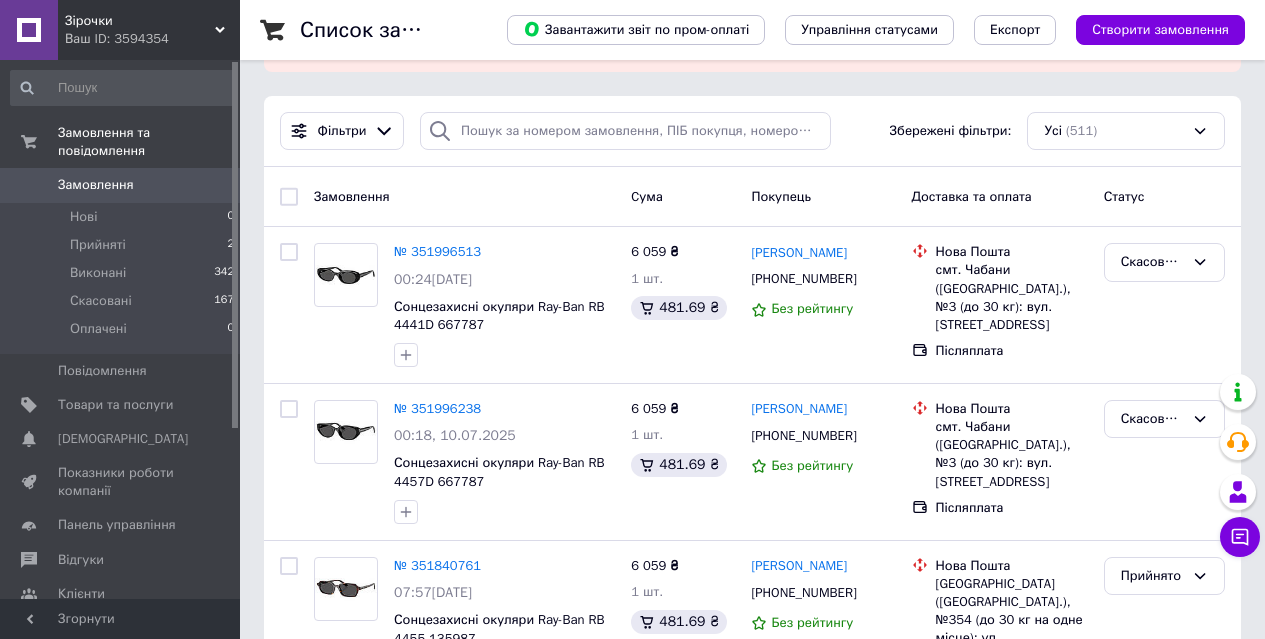 scroll, scrollTop: 174, scrollLeft: 0, axis: vertical 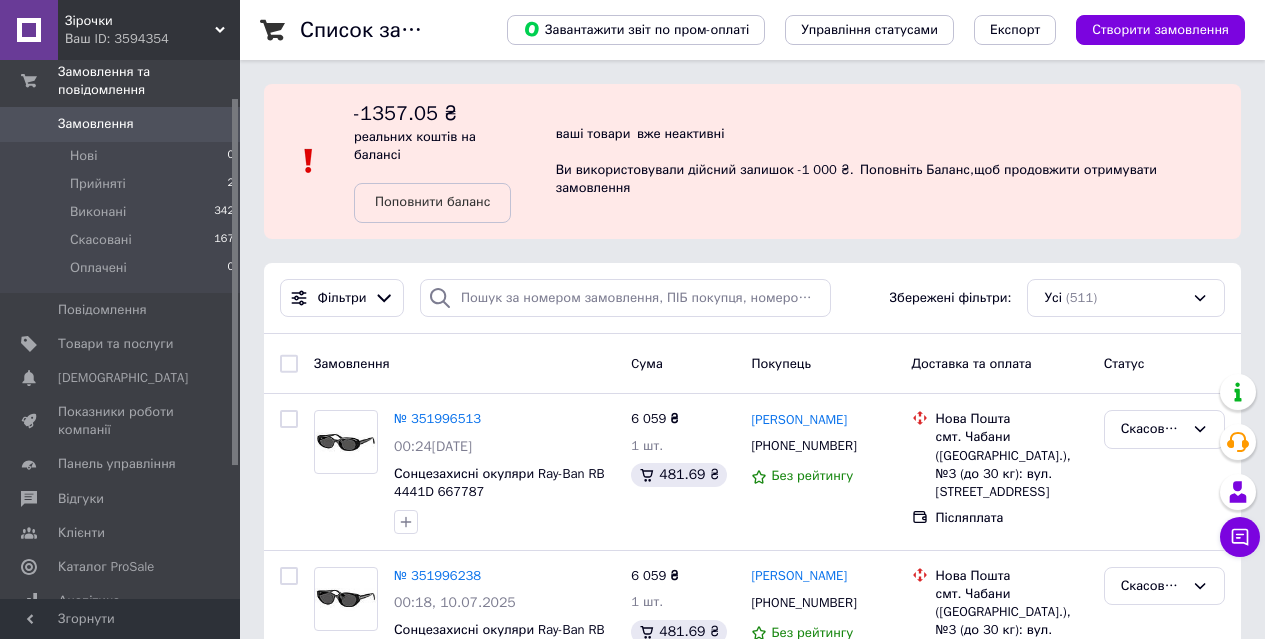 drag, startPoint x: 235, startPoint y: 346, endPoint x: 466, endPoint y: 393, distance: 235.7329 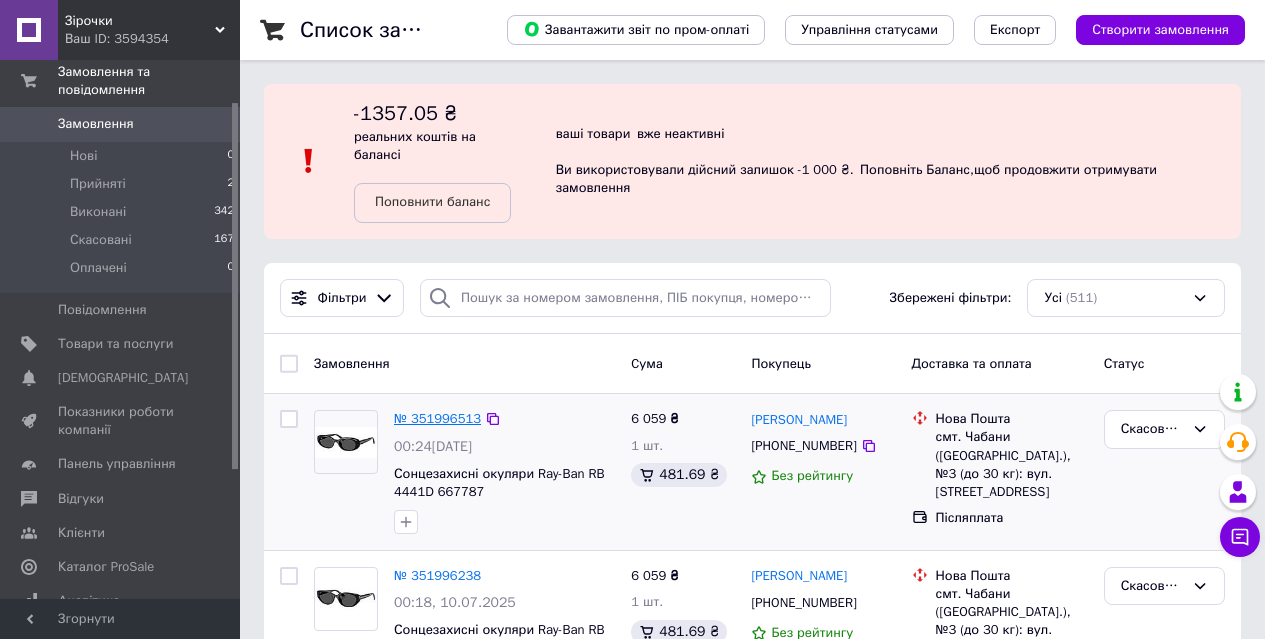 click on "№ 351996513" at bounding box center (437, 418) 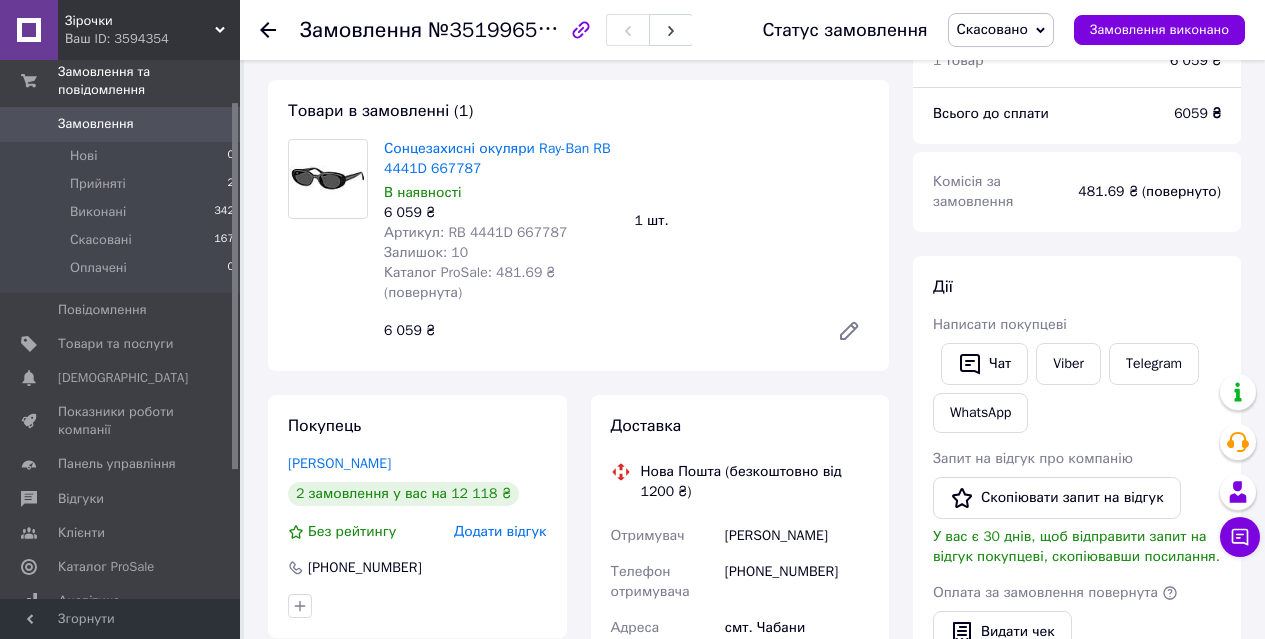 scroll, scrollTop: 0, scrollLeft: 0, axis: both 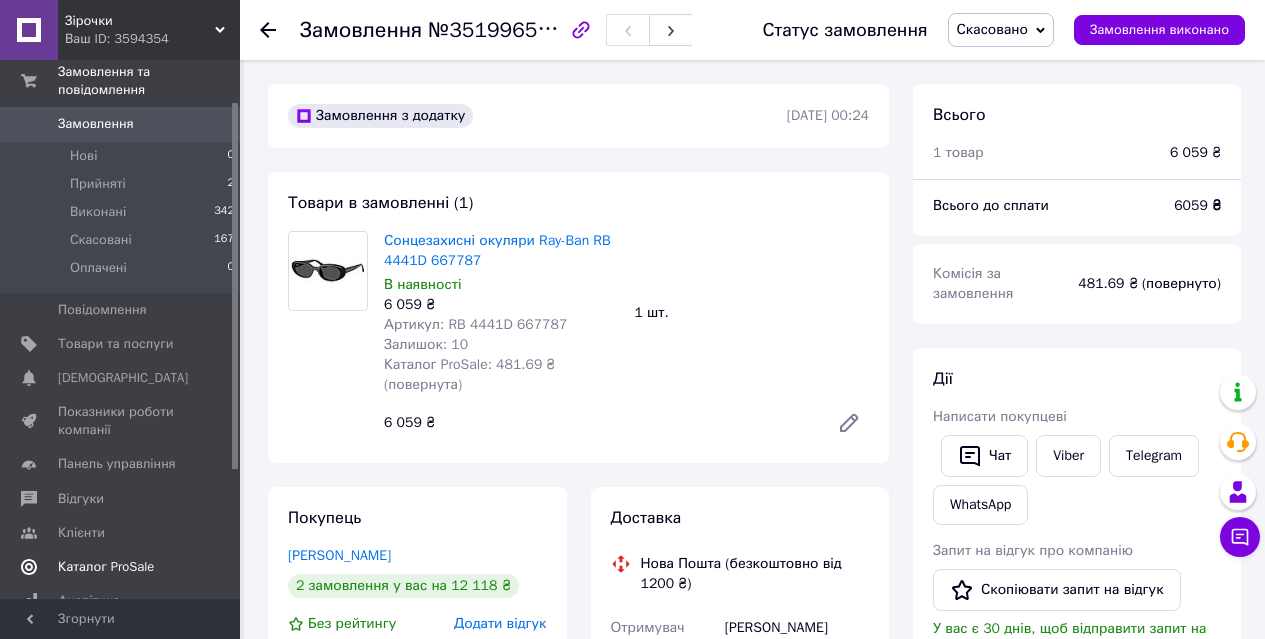 click on "Каталог ProSale" at bounding box center (106, 567) 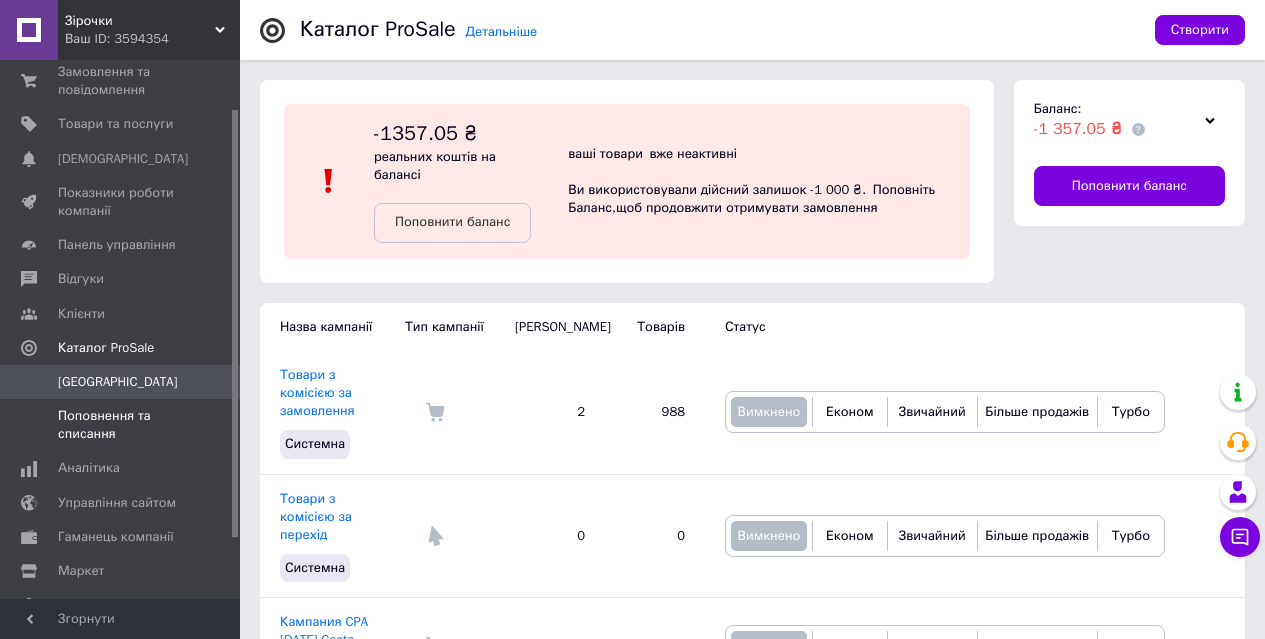 click on "Поповнення та списання" at bounding box center [121, 425] 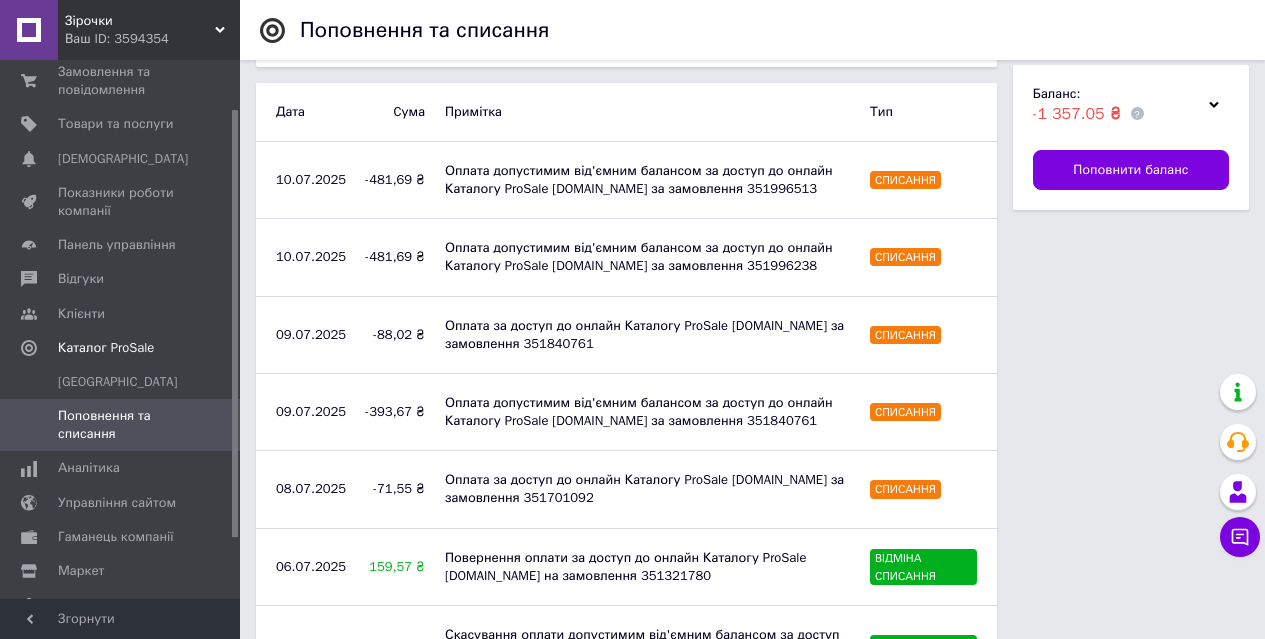 scroll, scrollTop: 271, scrollLeft: 0, axis: vertical 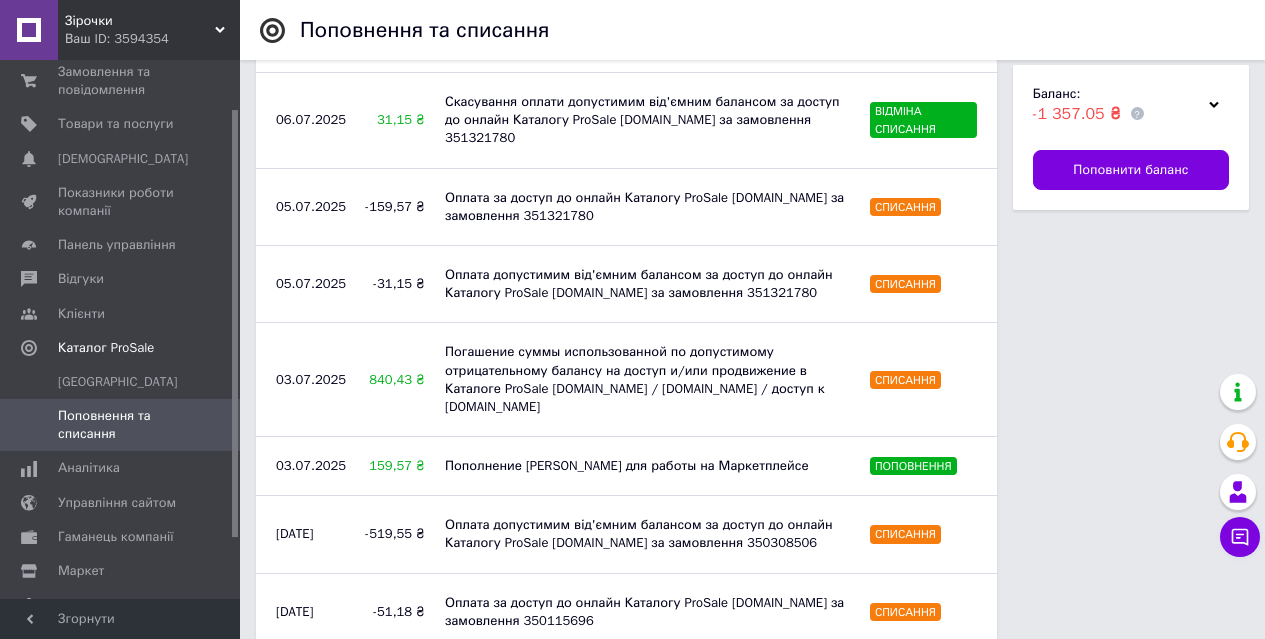 click 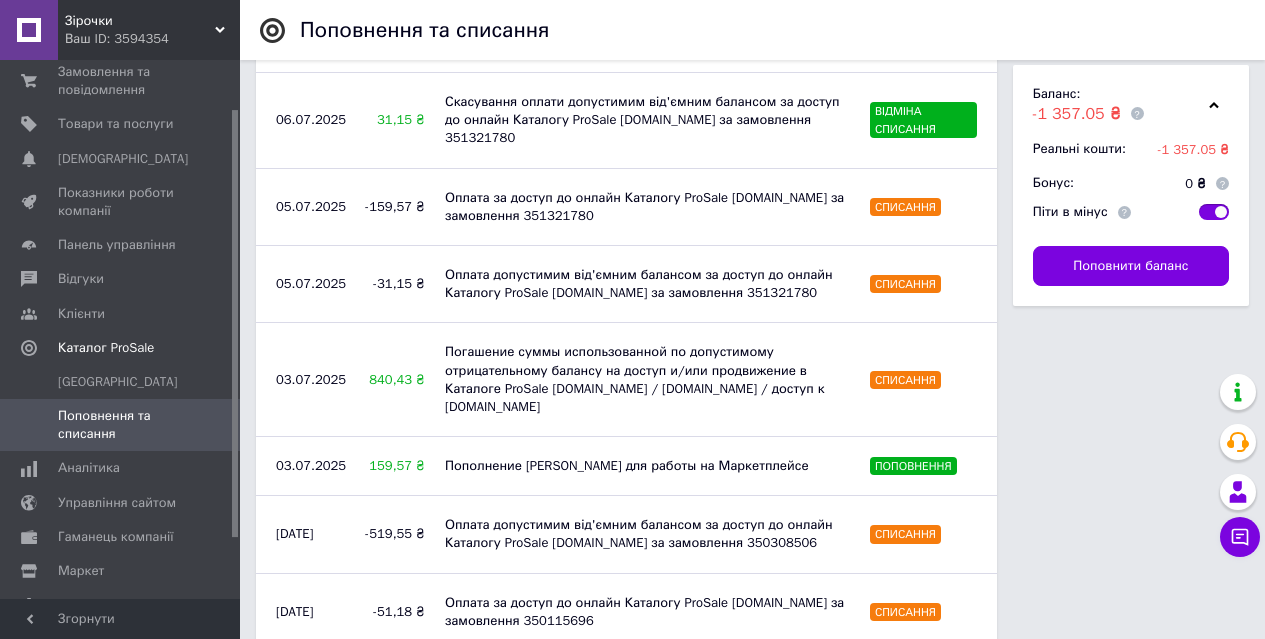click at bounding box center [1214, 105] 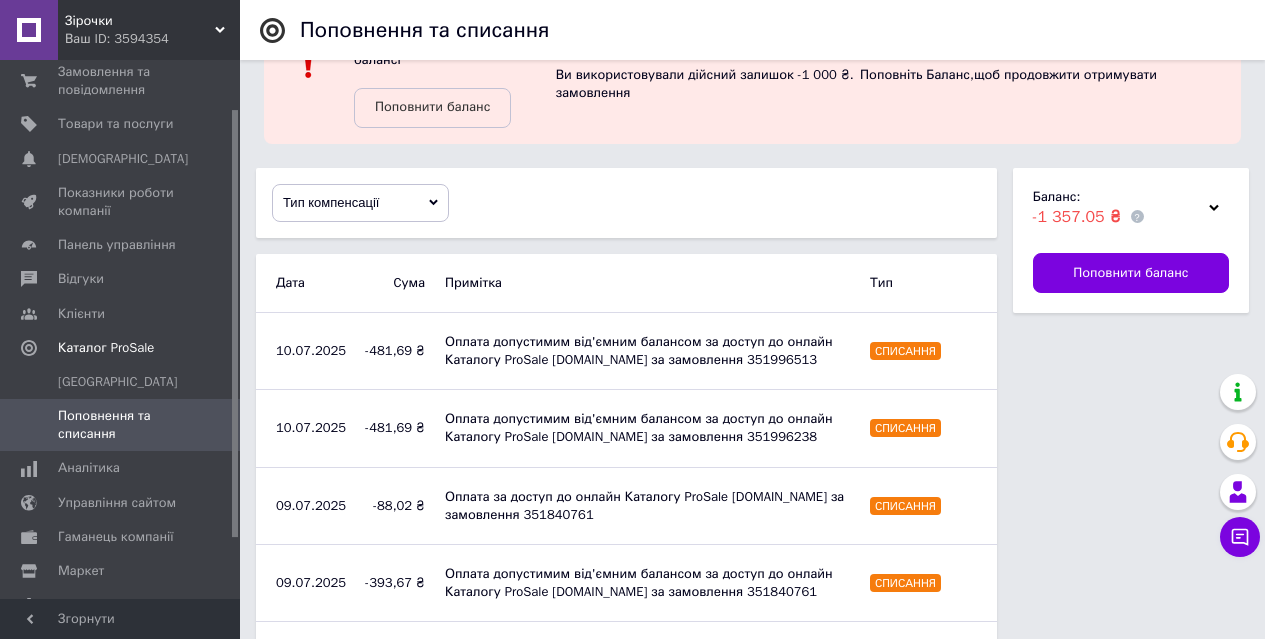 scroll, scrollTop: 0, scrollLeft: 0, axis: both 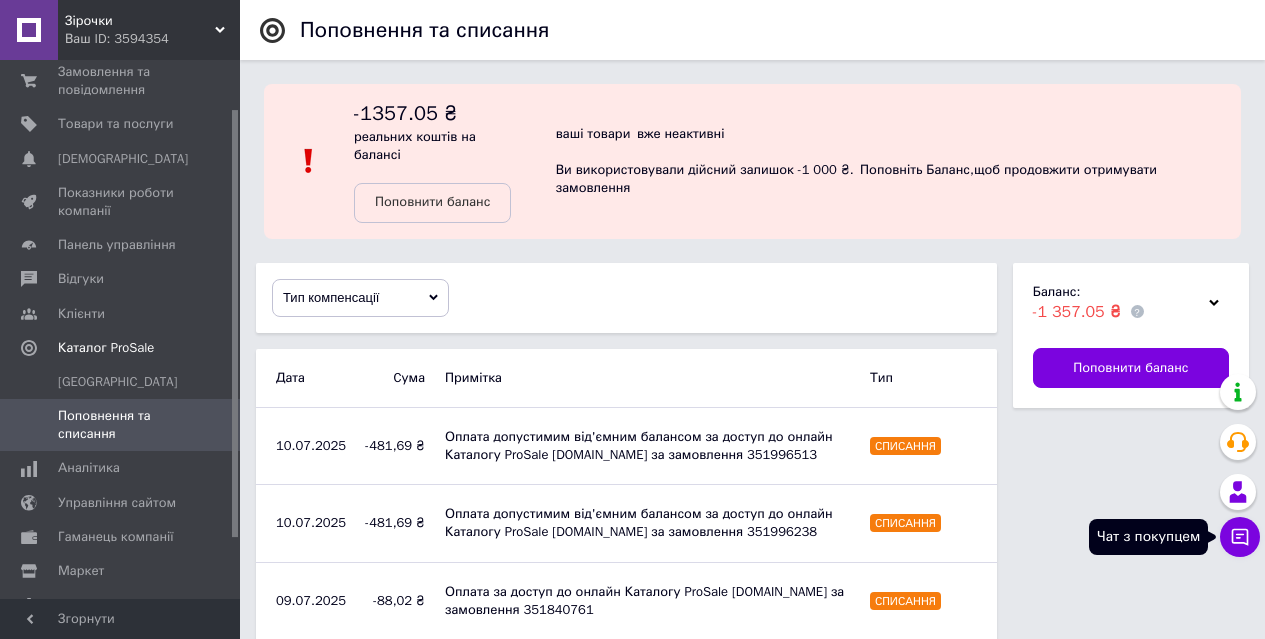 click 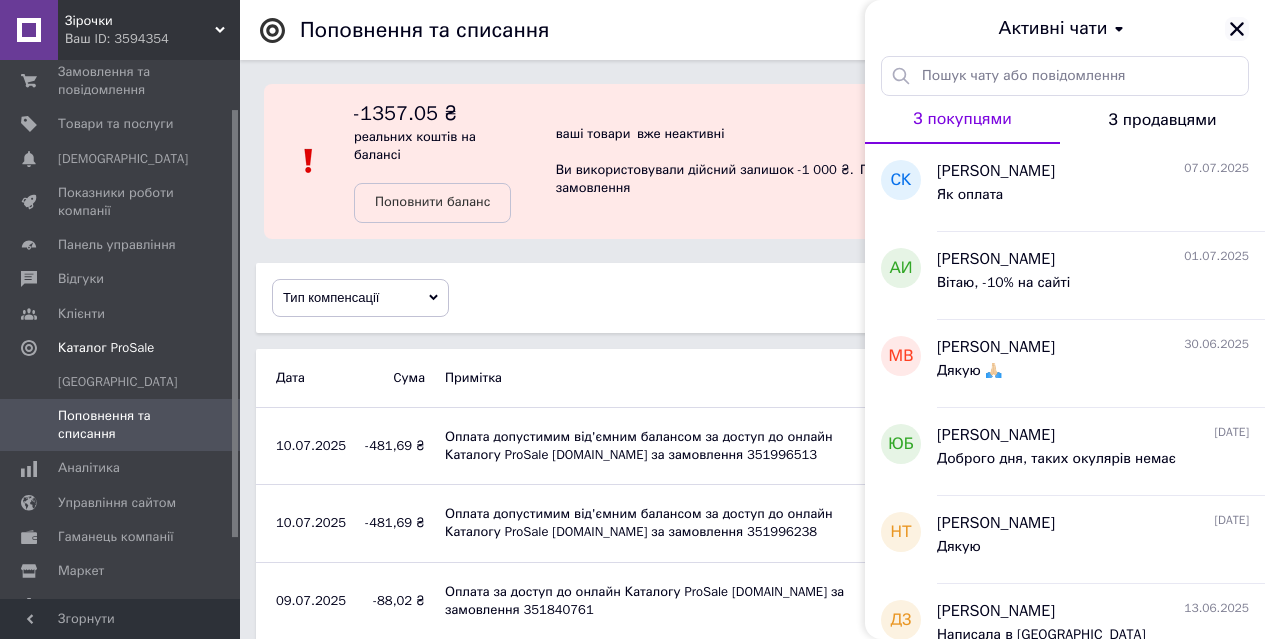 click 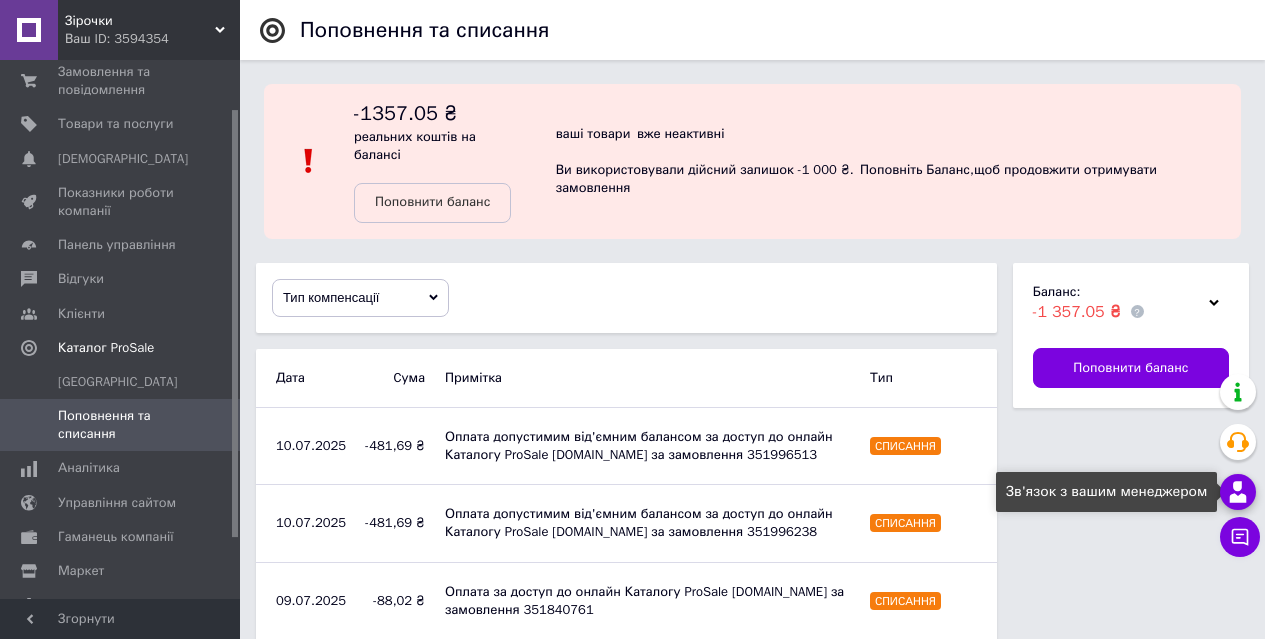 click 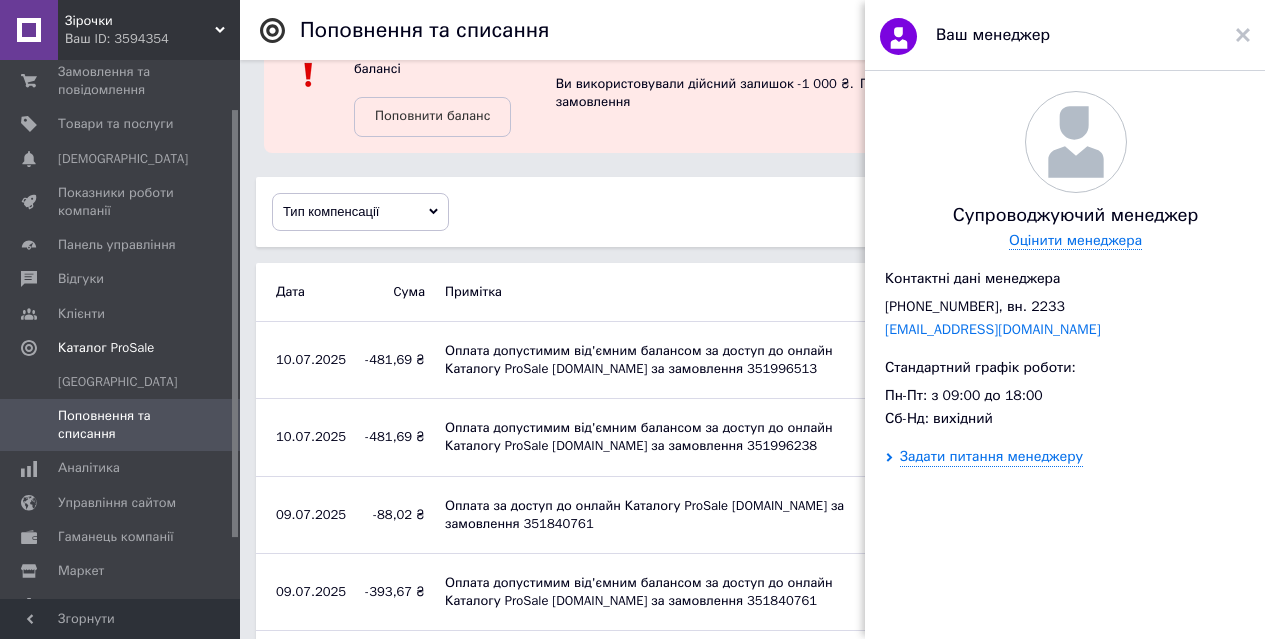 scroll, scrollTop: 90, scrollLeft: 0, axis: vertical 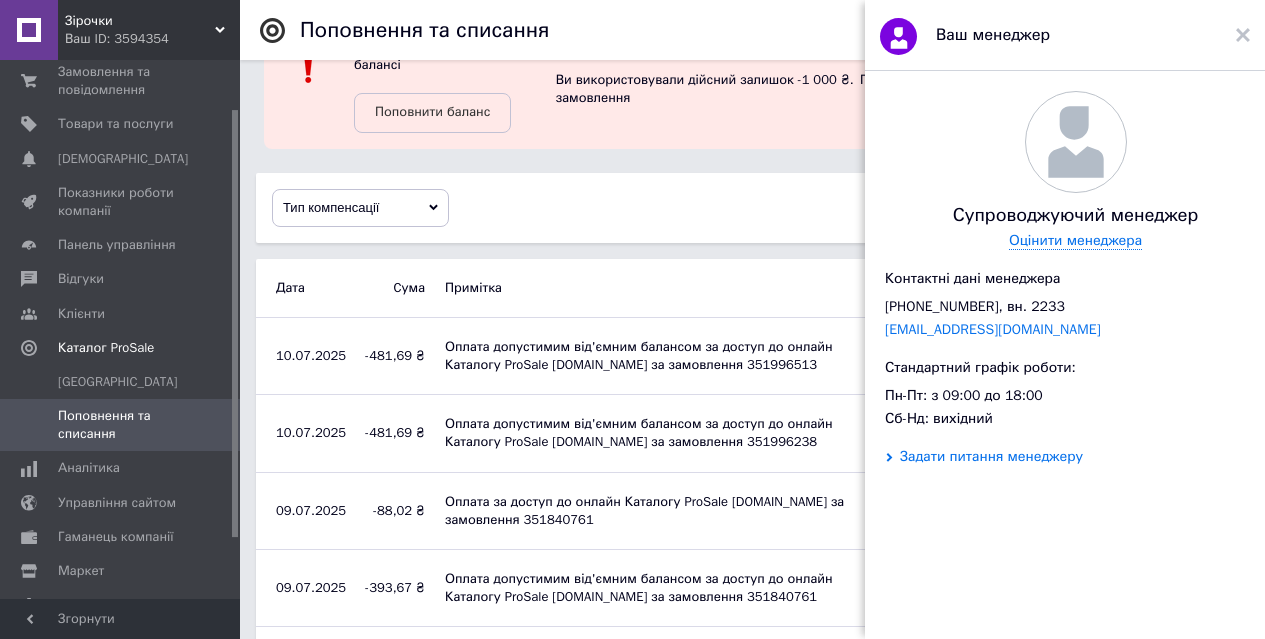 click 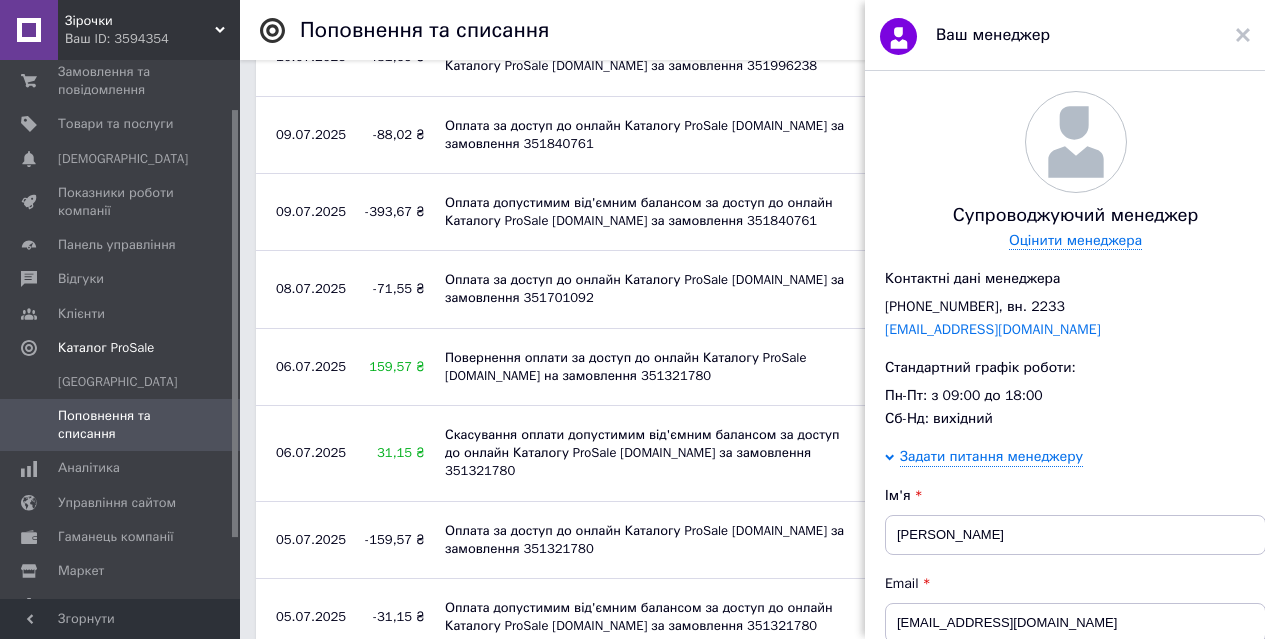 scroll, scrollTop: 471, scrollLeft: 0, axis: vertical 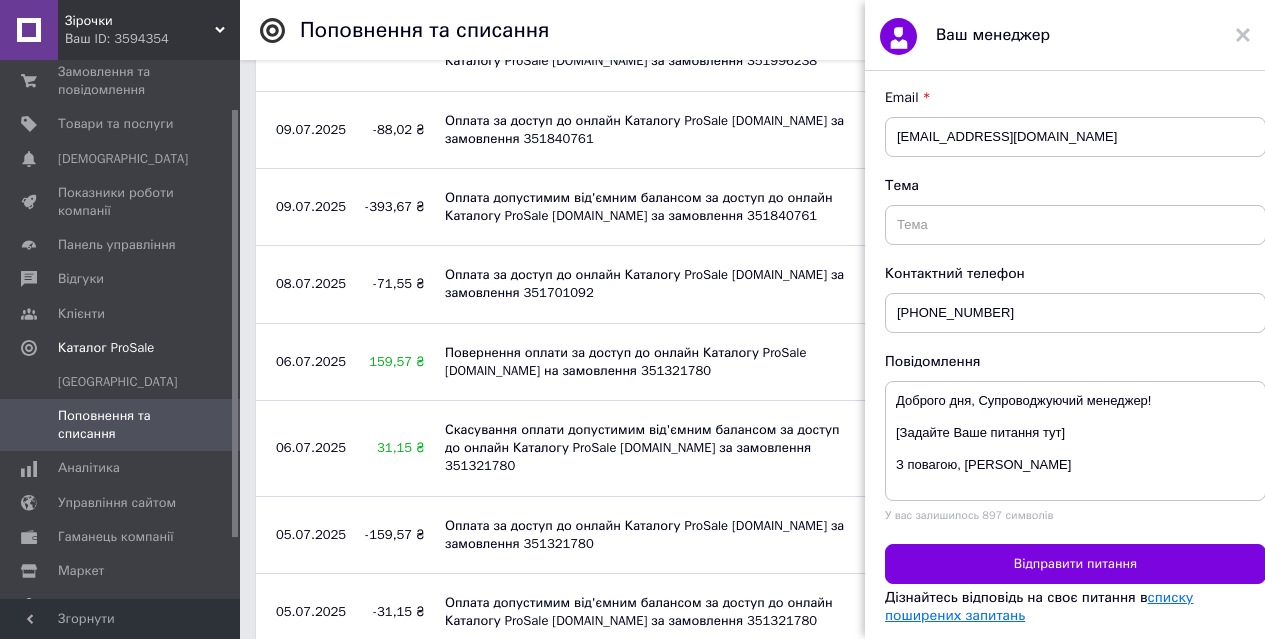click on "списку поширених запитань" at bounding box center [1039, 606] 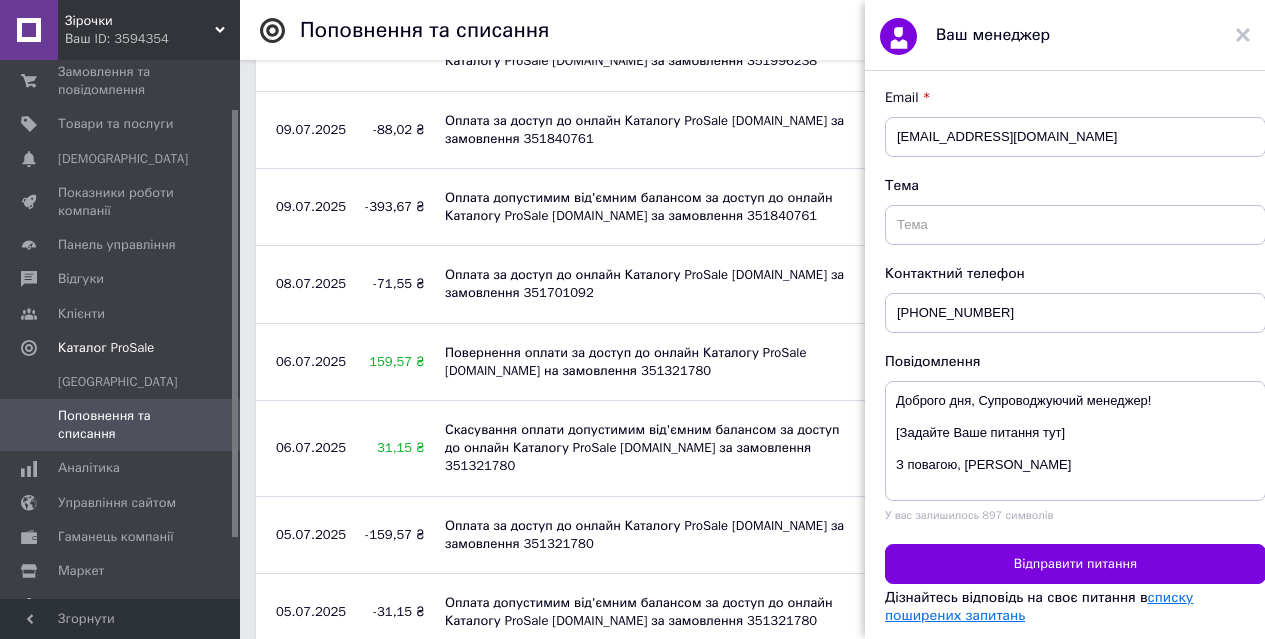 click on "списку поширених запитань" at bounding box center [1039, 606] 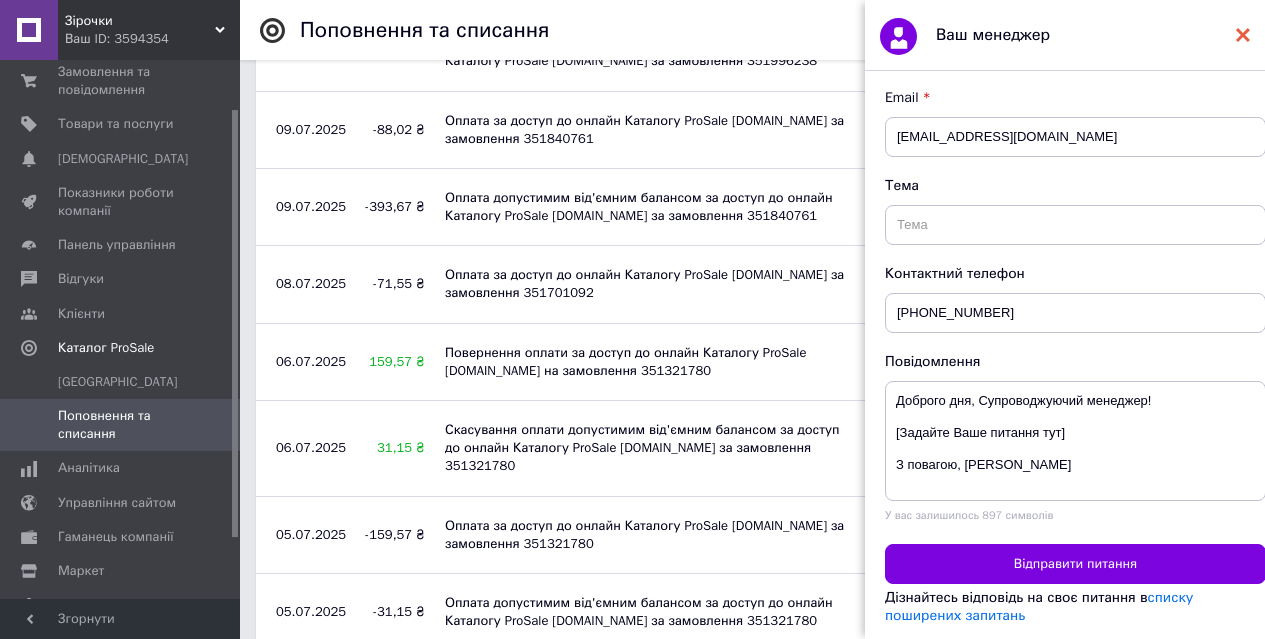 click 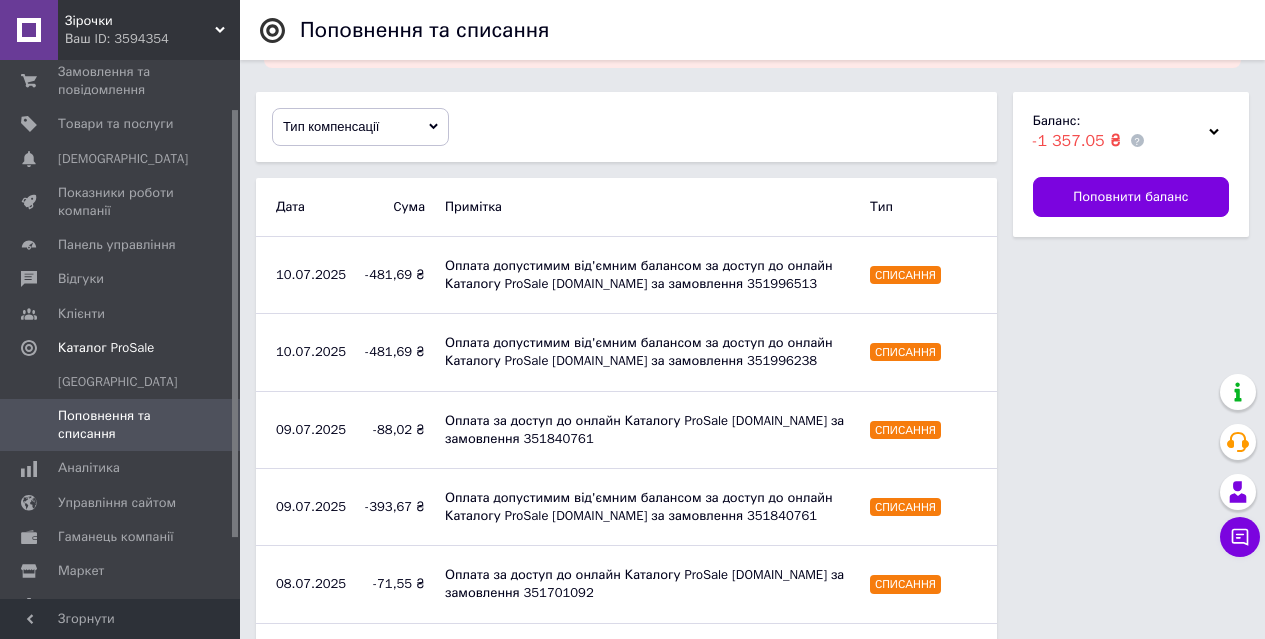scroll, scrollTop: 33, scrollLeft: 0, axis: vertical 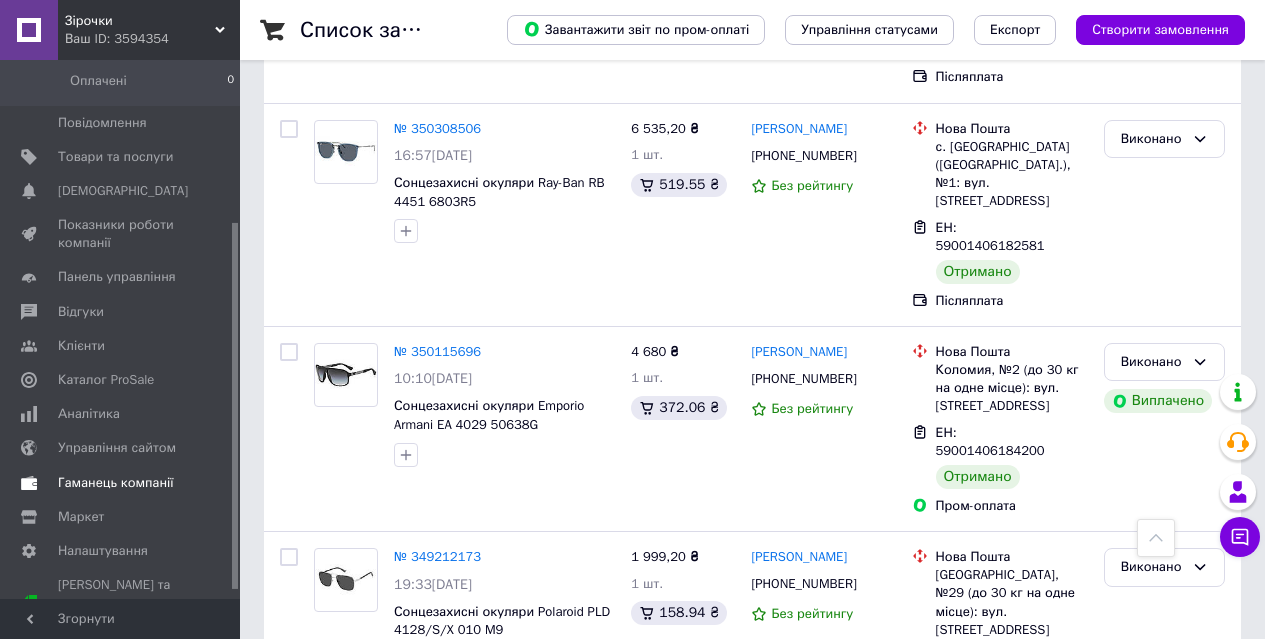drag, startPoint x: 236, startPoint y: 358, endPoint x: 160, endPoint y: 458, distance: 125.60255 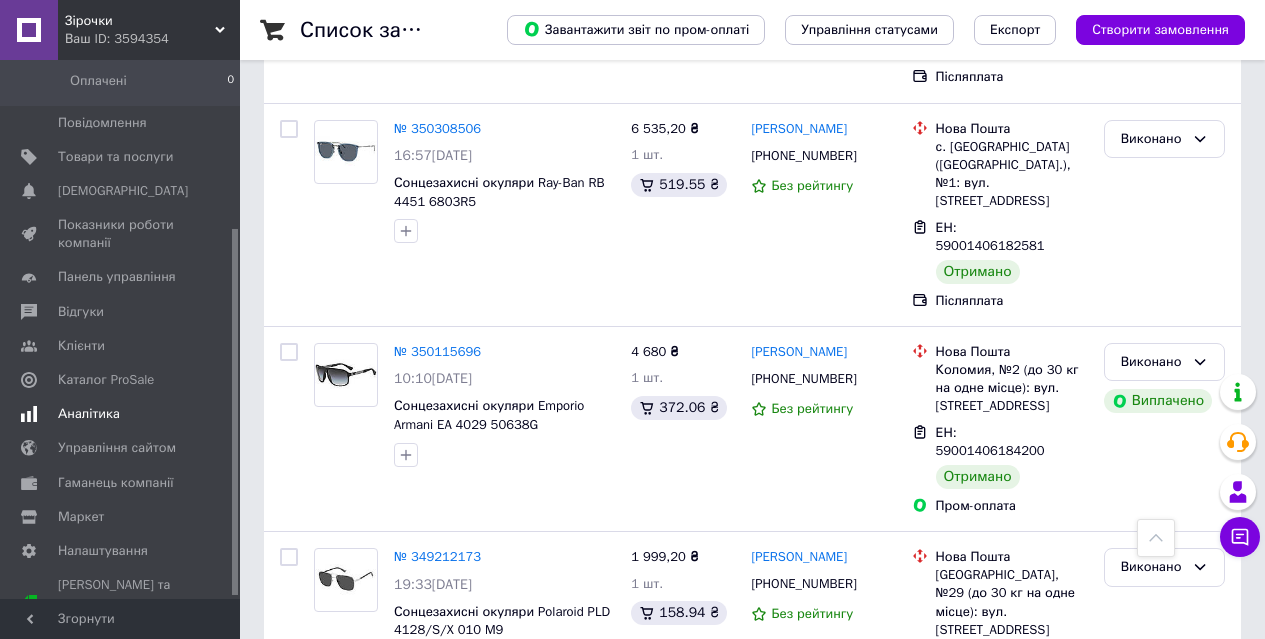 click on "Аналітика" at bounding box center (89, 414) 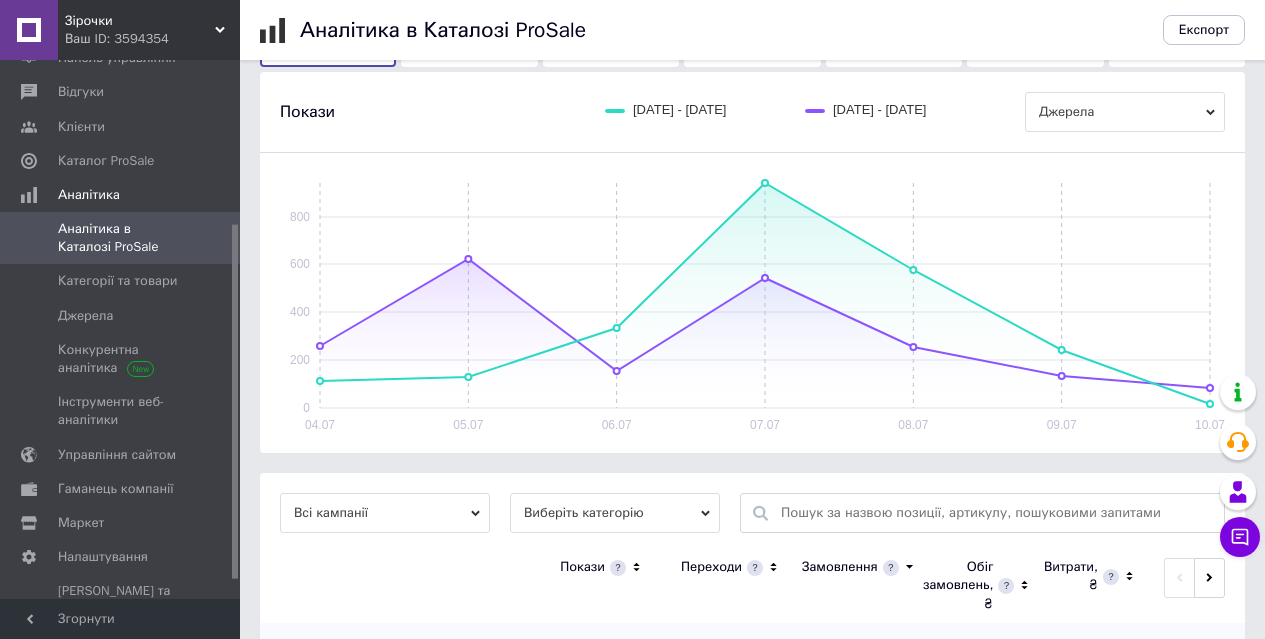 scroll, scrollTop: 273, scrollLeft: 0, axis: vertical 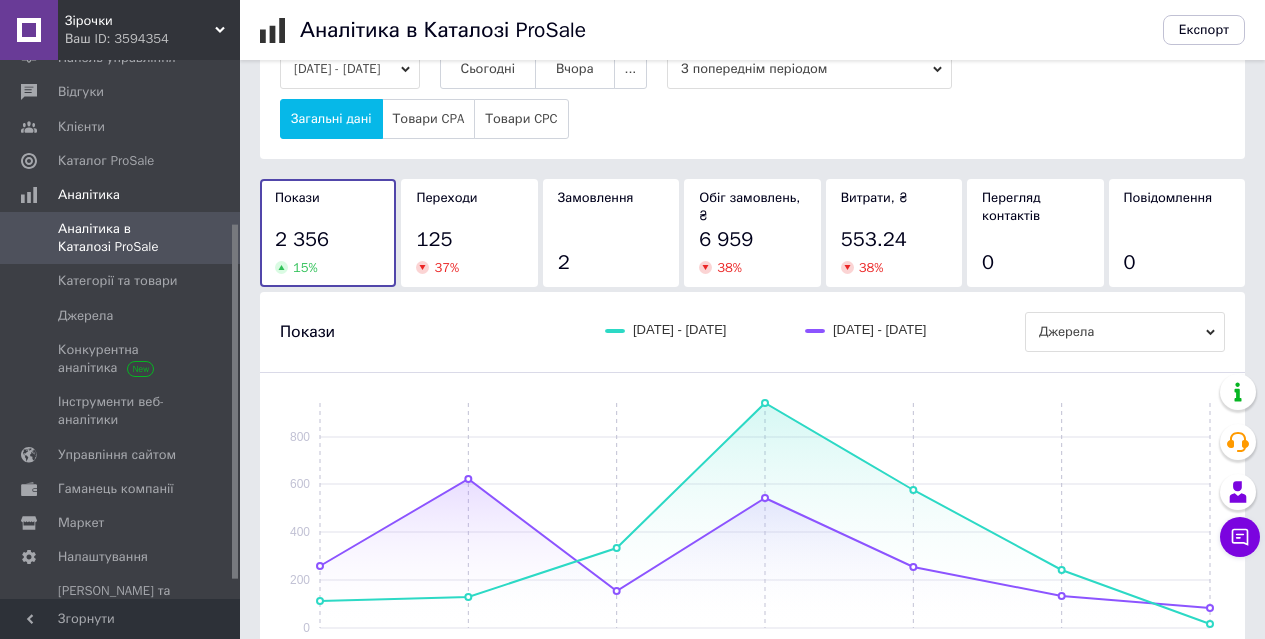 click on "125" at bounding box center [469, 240] 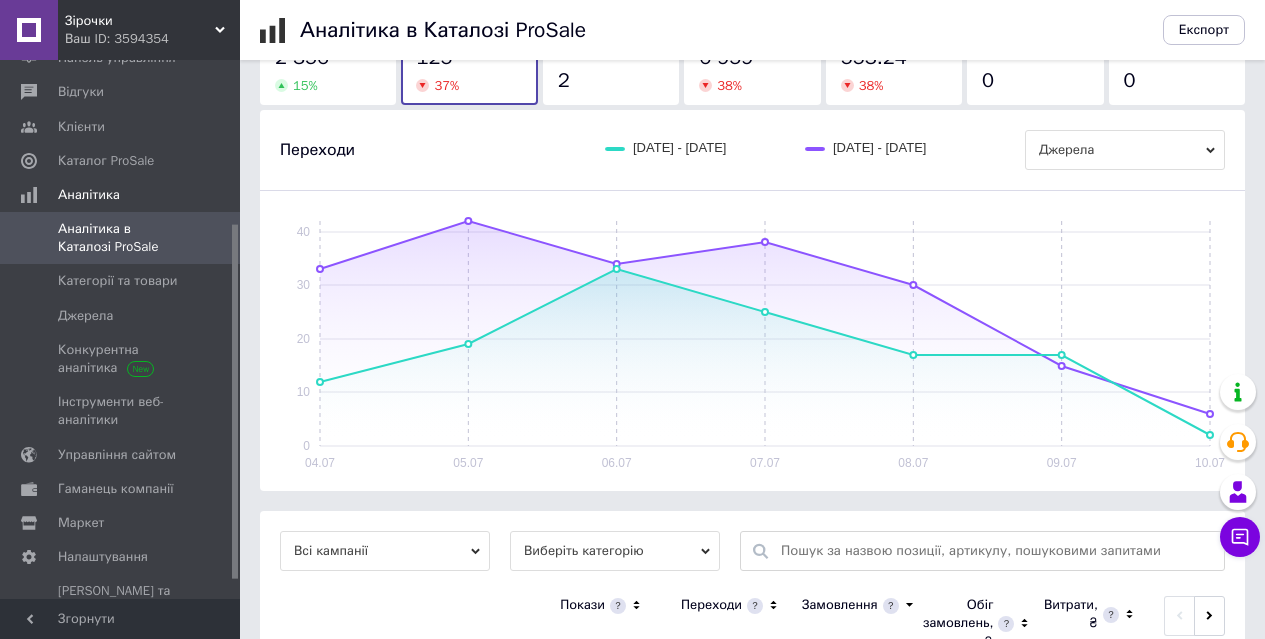 scroll, scrollTop: 237, scrollLeft: 0, axis: vertical 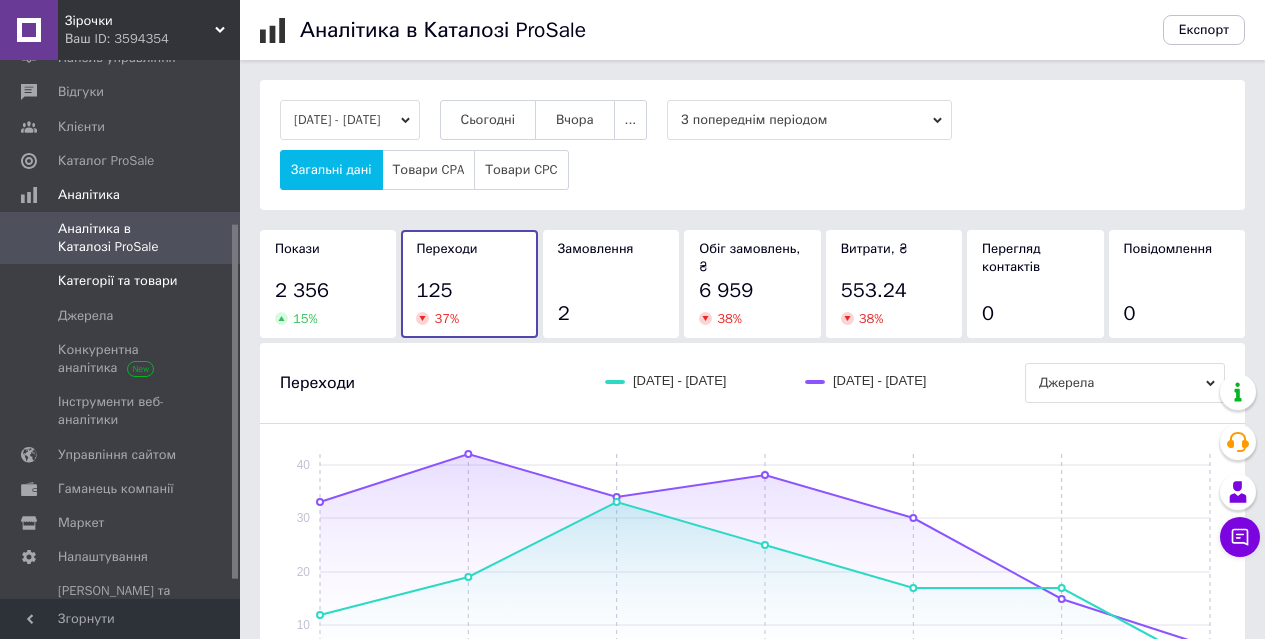 click on "Категорії та товари" at bounding box center (123, 281) 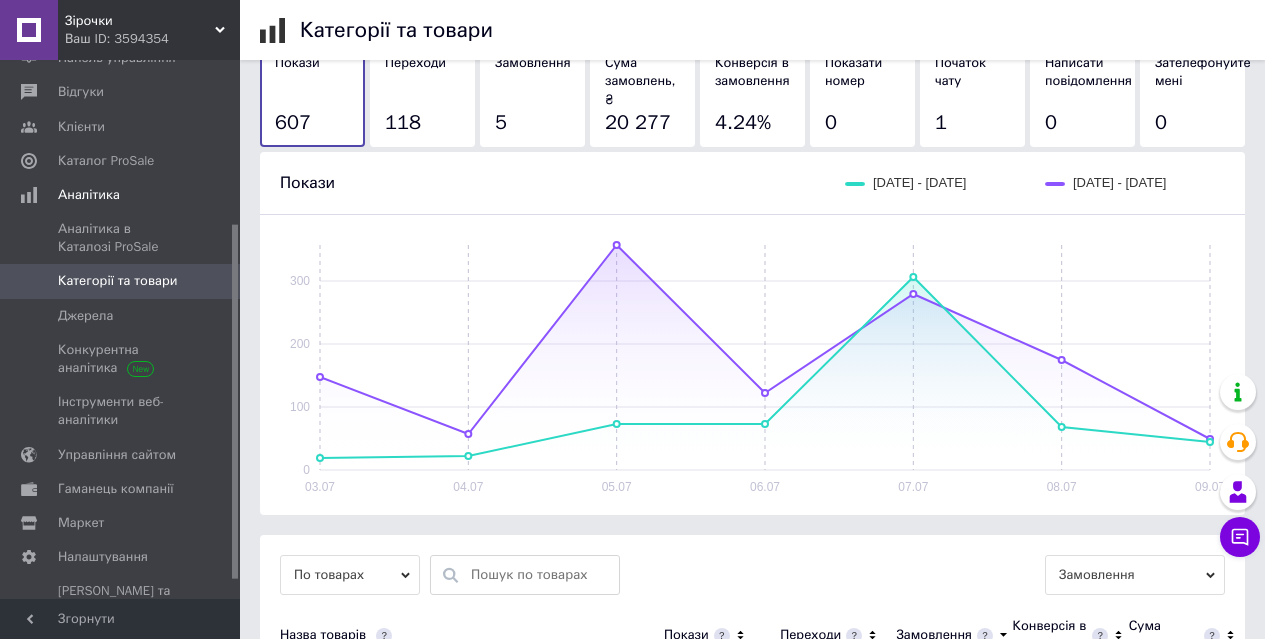 scroll, scrollTop: 132, scrollLeft: 0, axis: vertical 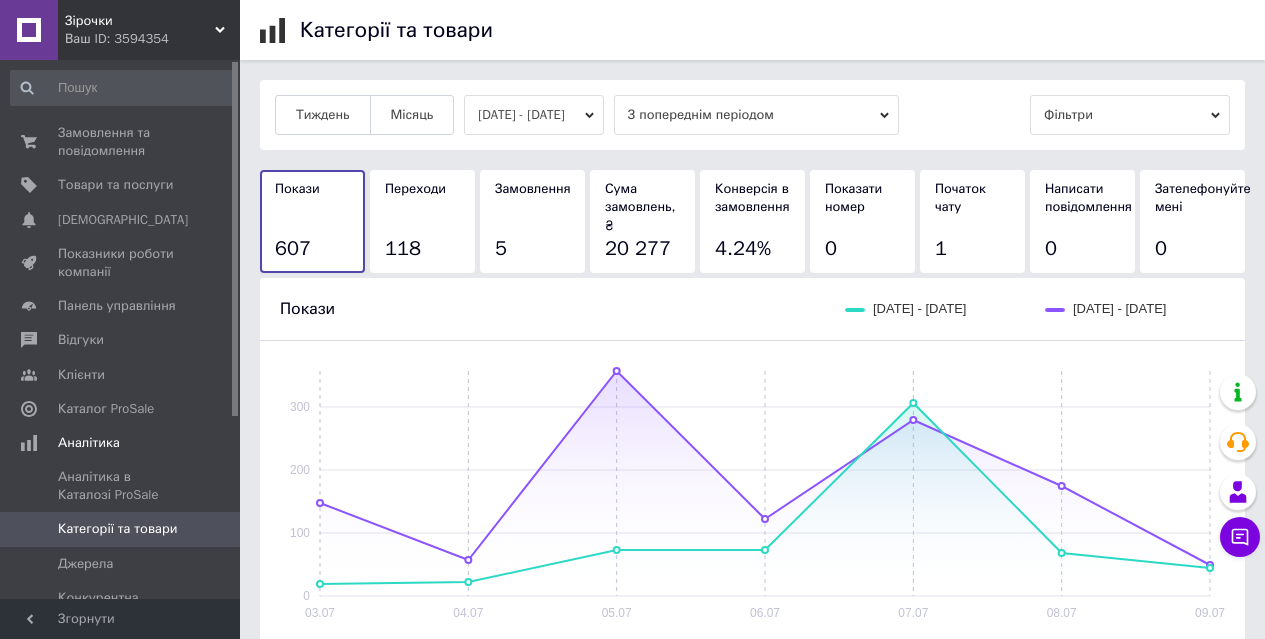 drag, startPoint x: 236, startPoint y: 318, endPoint x: 236, endPoint y: 91, distance: 227 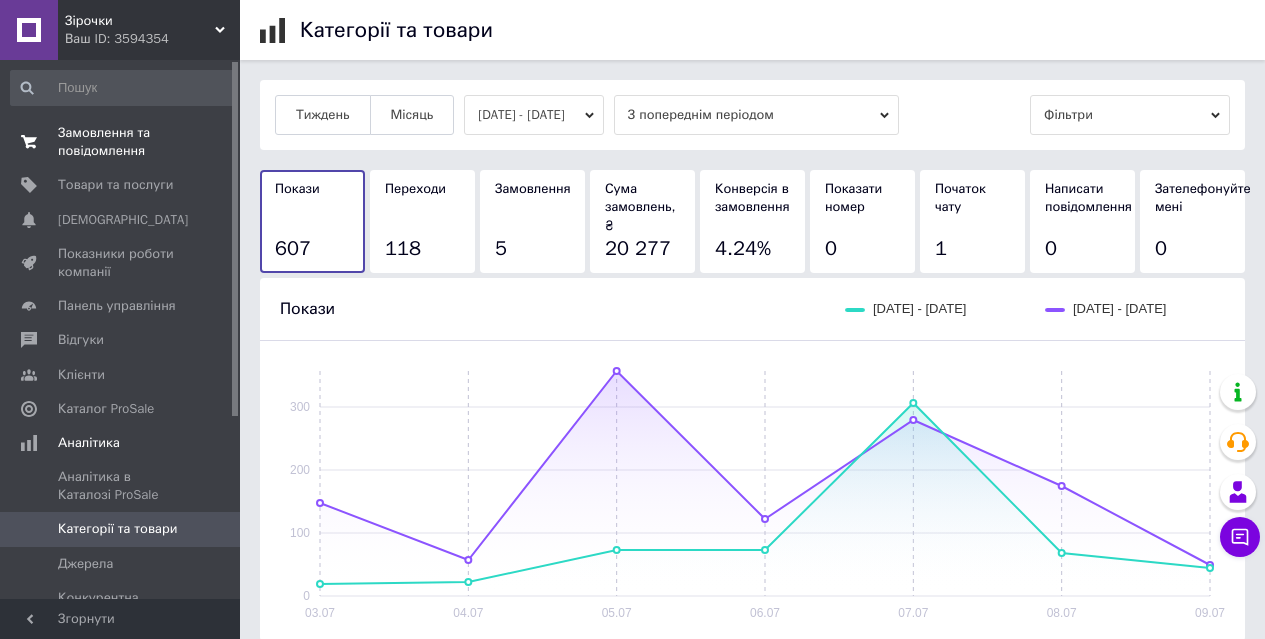 click on "Замовлення та повідомлення" at bounding box center [121, 142] 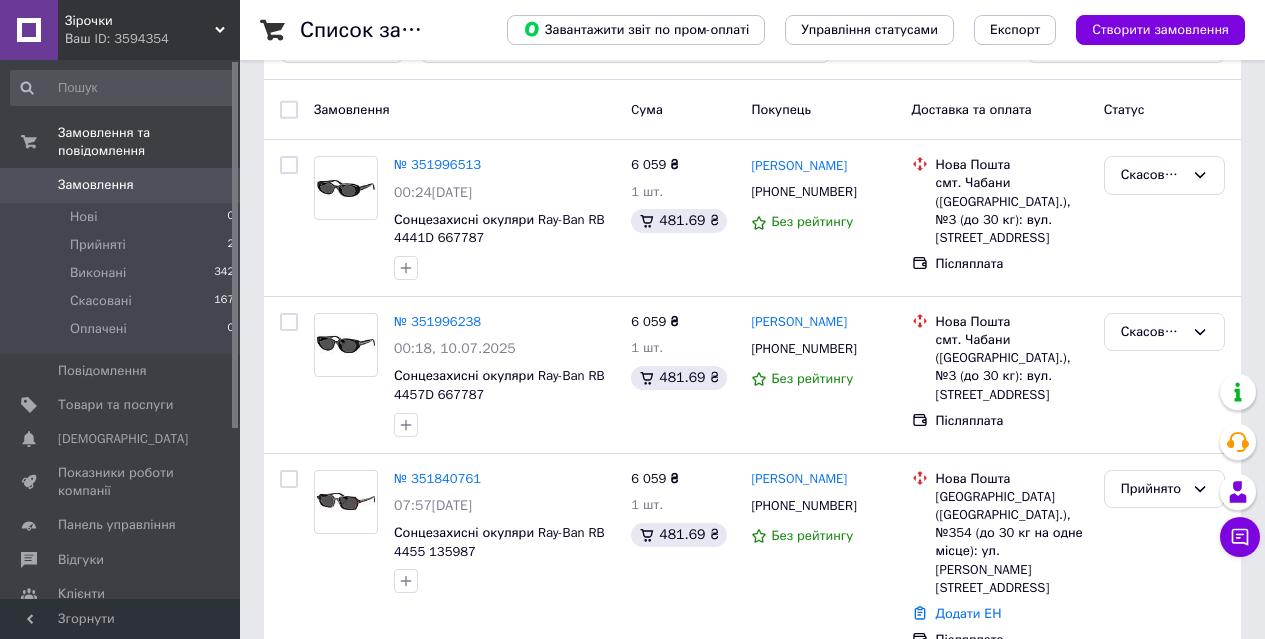 scroll, scrollTop: 261, scrollLeft: 0, axis: vertical 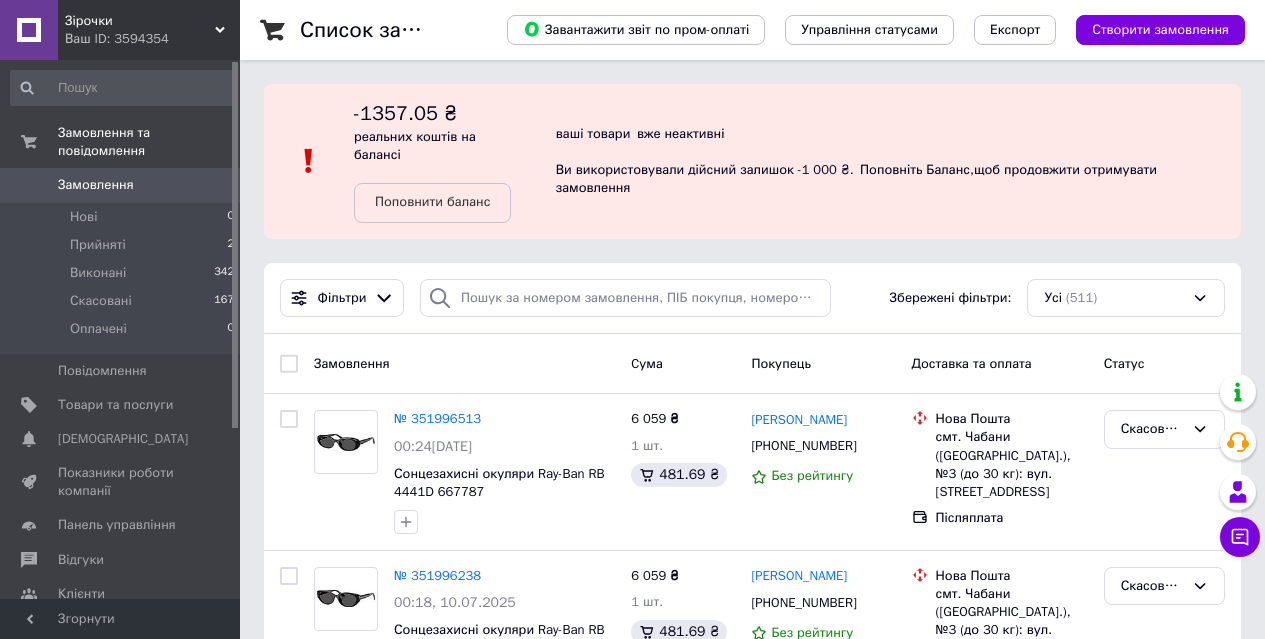 drag, startPoint x: 1273, startPoint y: 62, endPoint x: 486, endPoint y: 378, distance: 848.07135 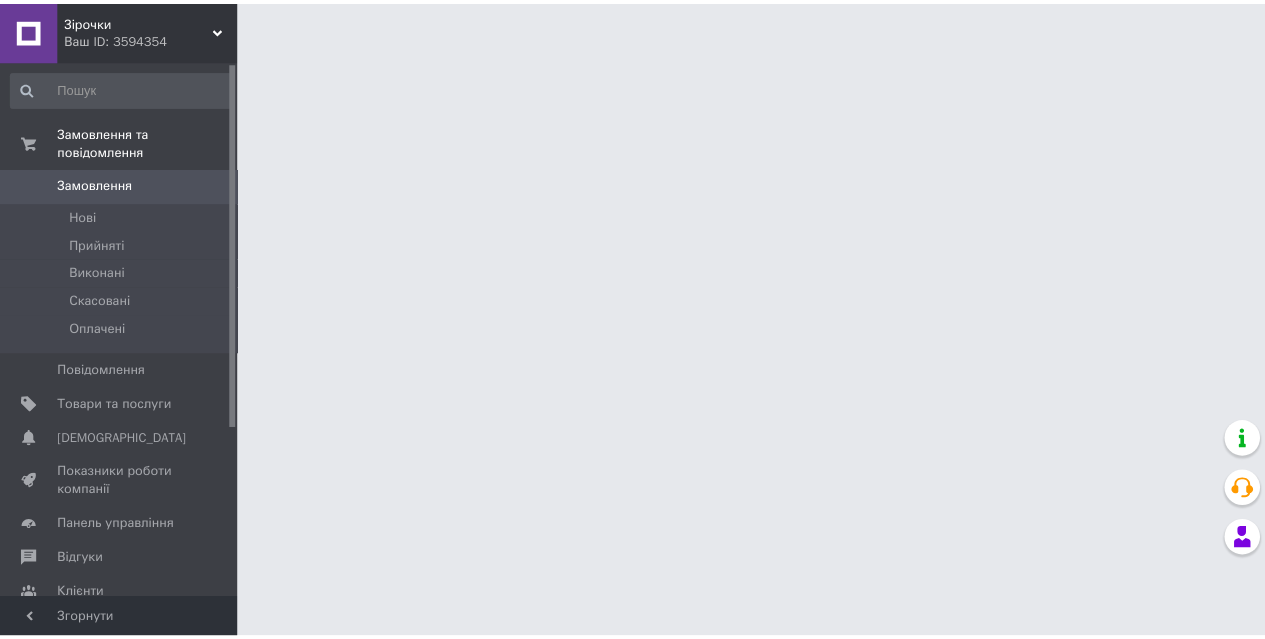 scroll, scrollTop: 0, scrollLeft: 0, axis: both 